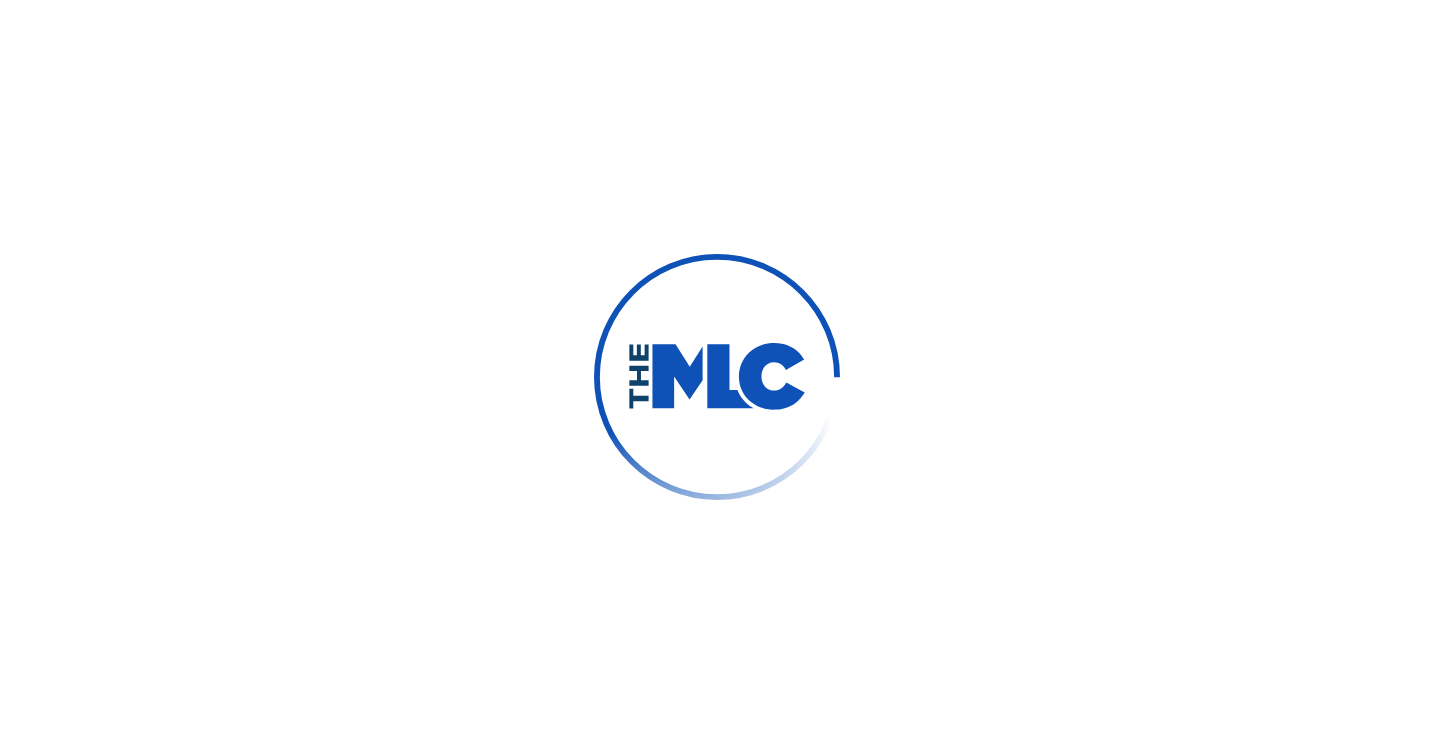 scroll, scrollTop: 0, scrollLeft: 0, axis: both 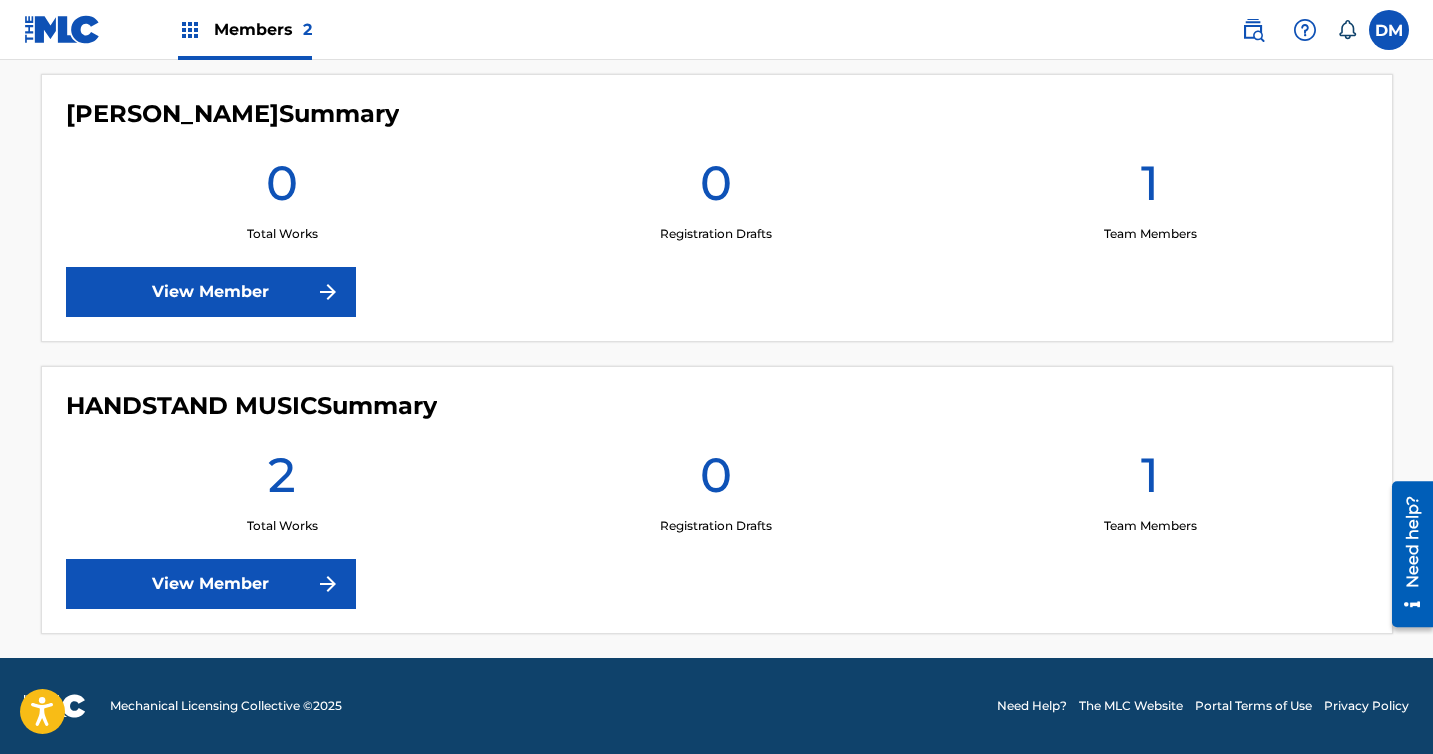 click on "View Member" at bounding box center [211, 584] 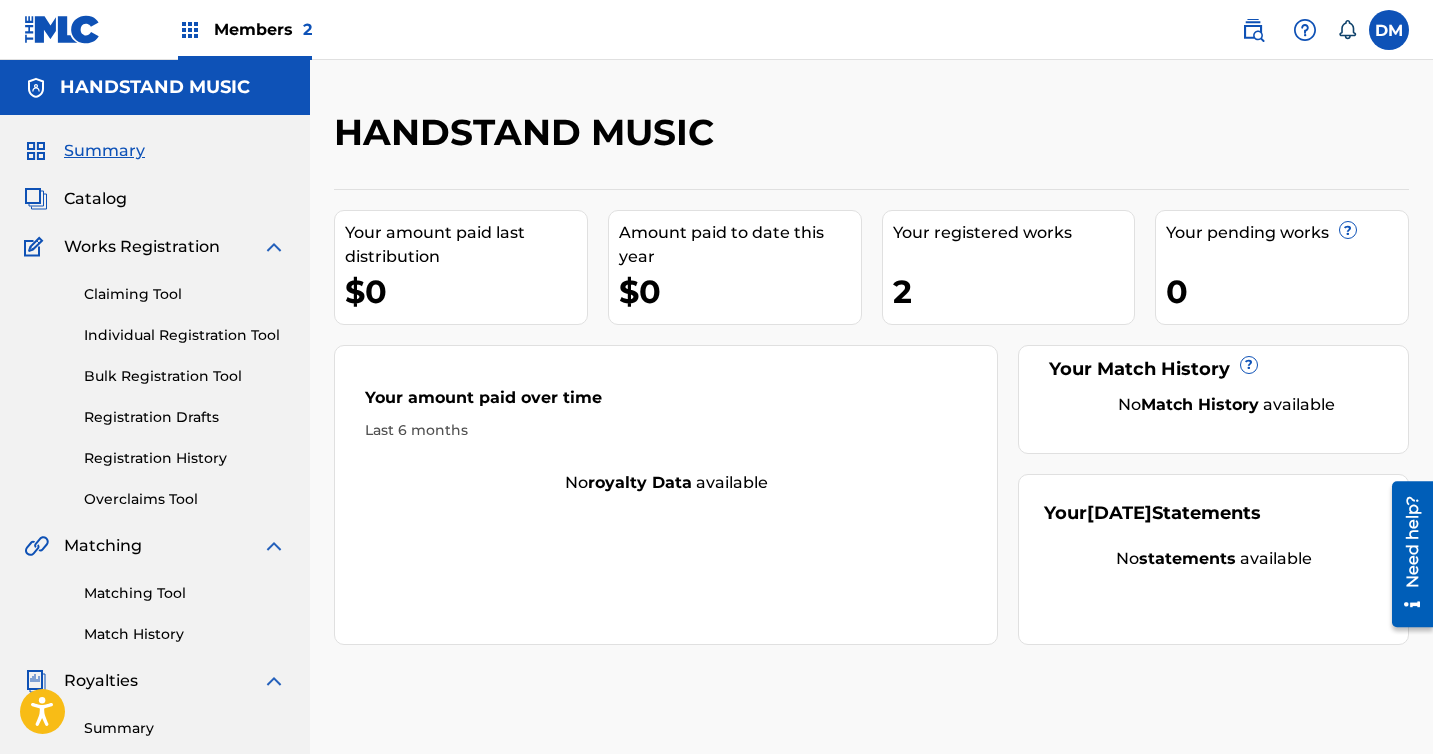 click on "Claiming Tool" at bounding box center (185, 294) 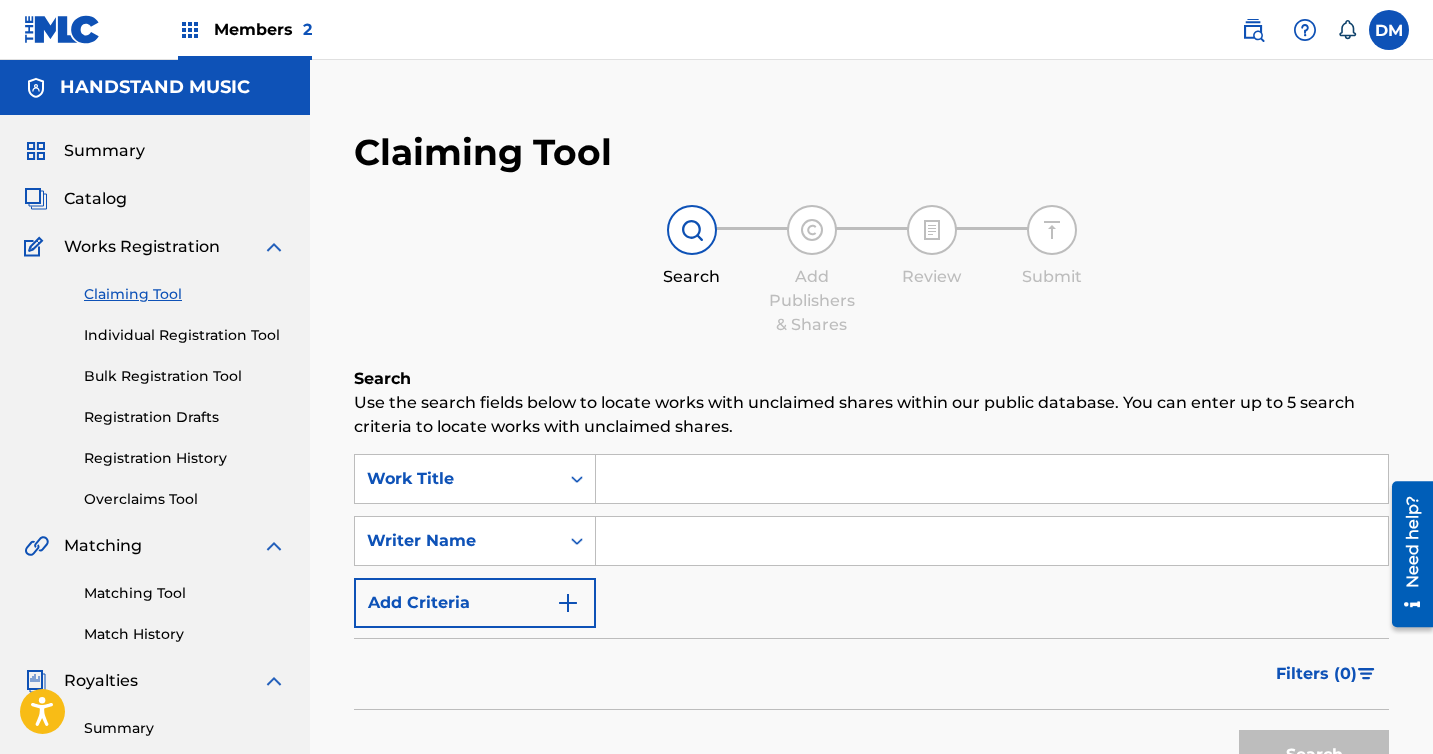 click on "Registration Drafts" at bounding box center [185, 417] 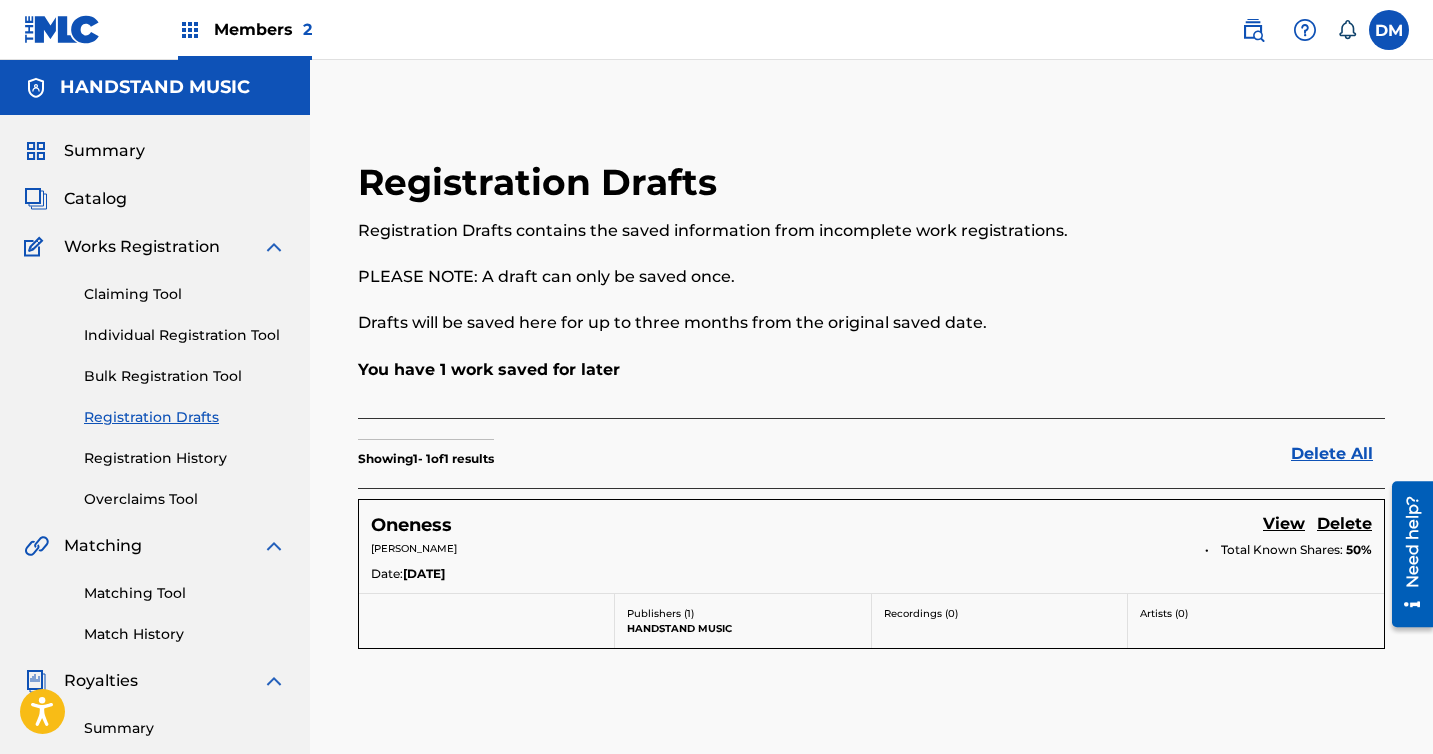 click on "View" at bounding box center (1284, 525) 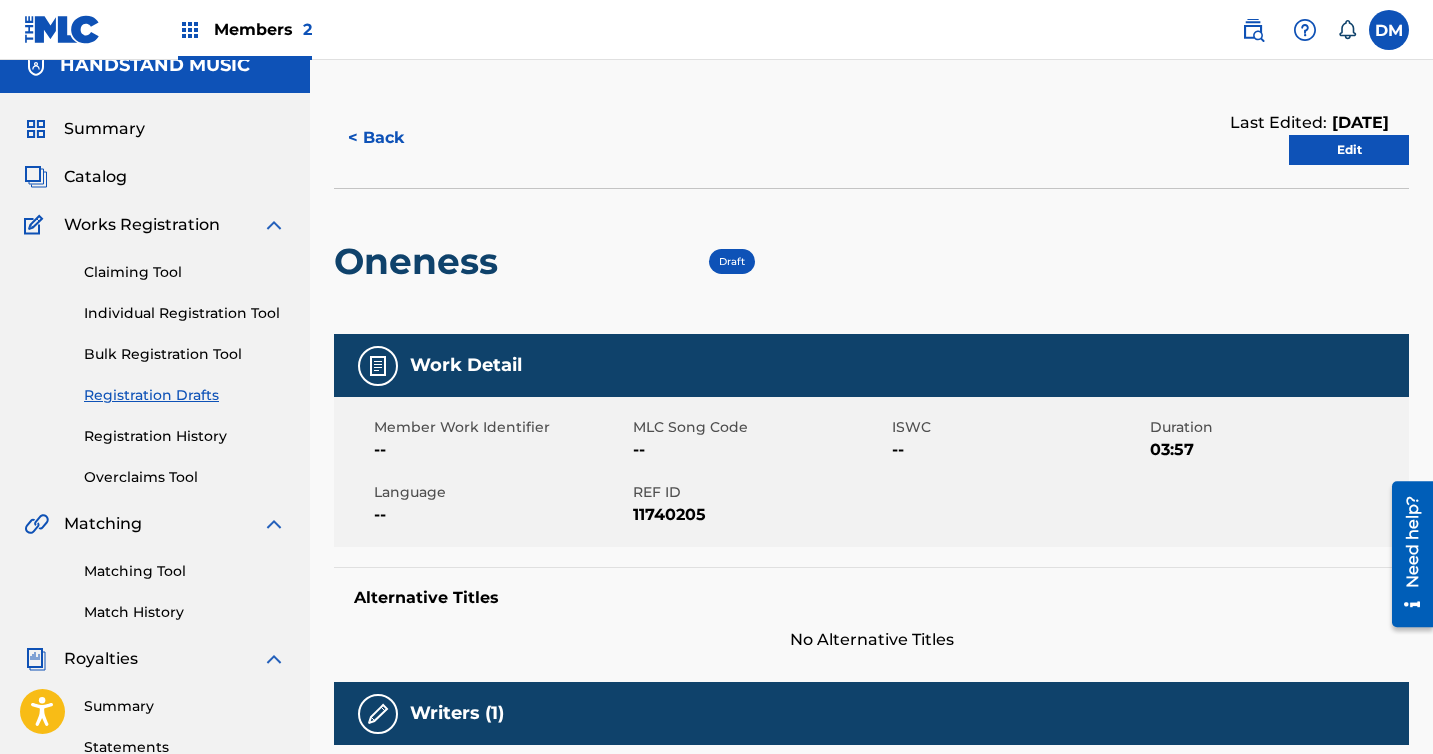 scroll, scrollTop: 18, scrollLeft: 0, axis: vertical 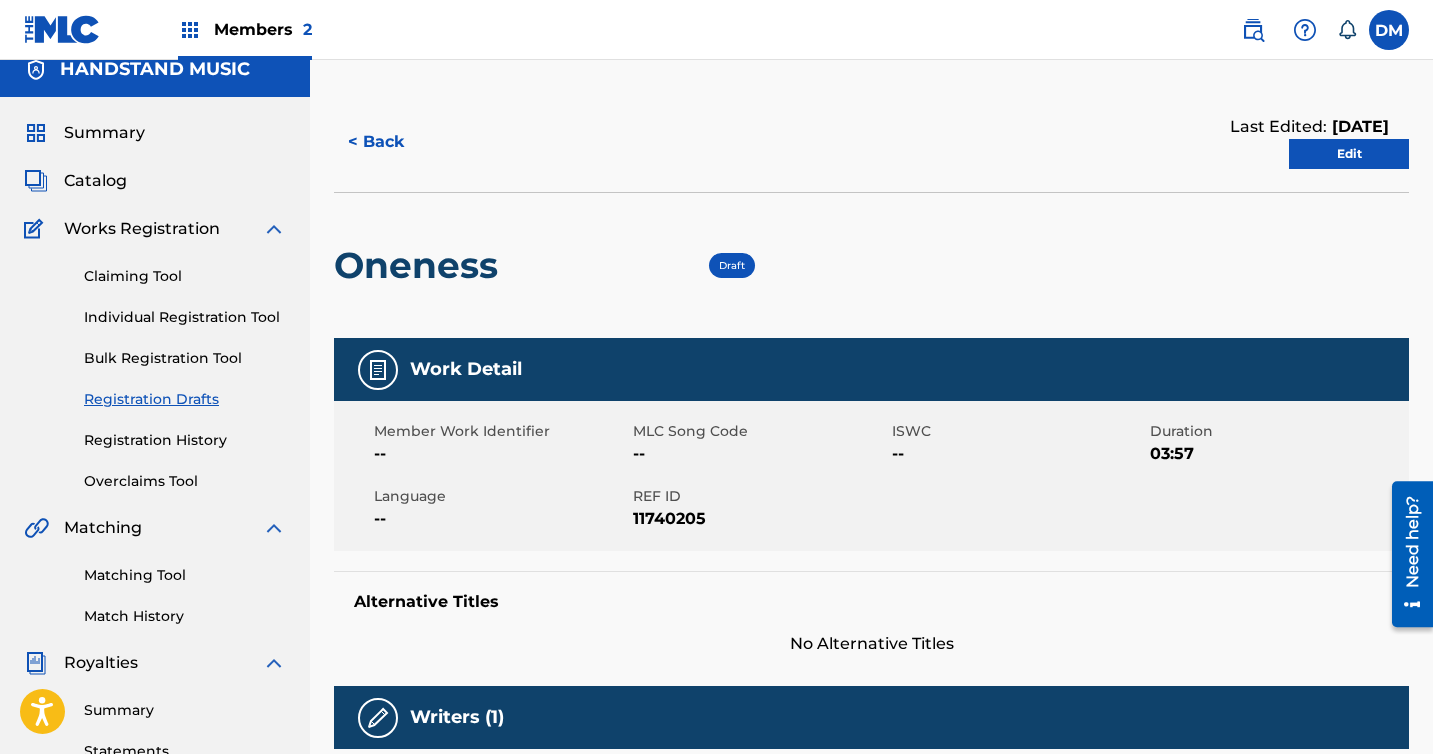 click on "Edit" at bounding box center (1349, 154) 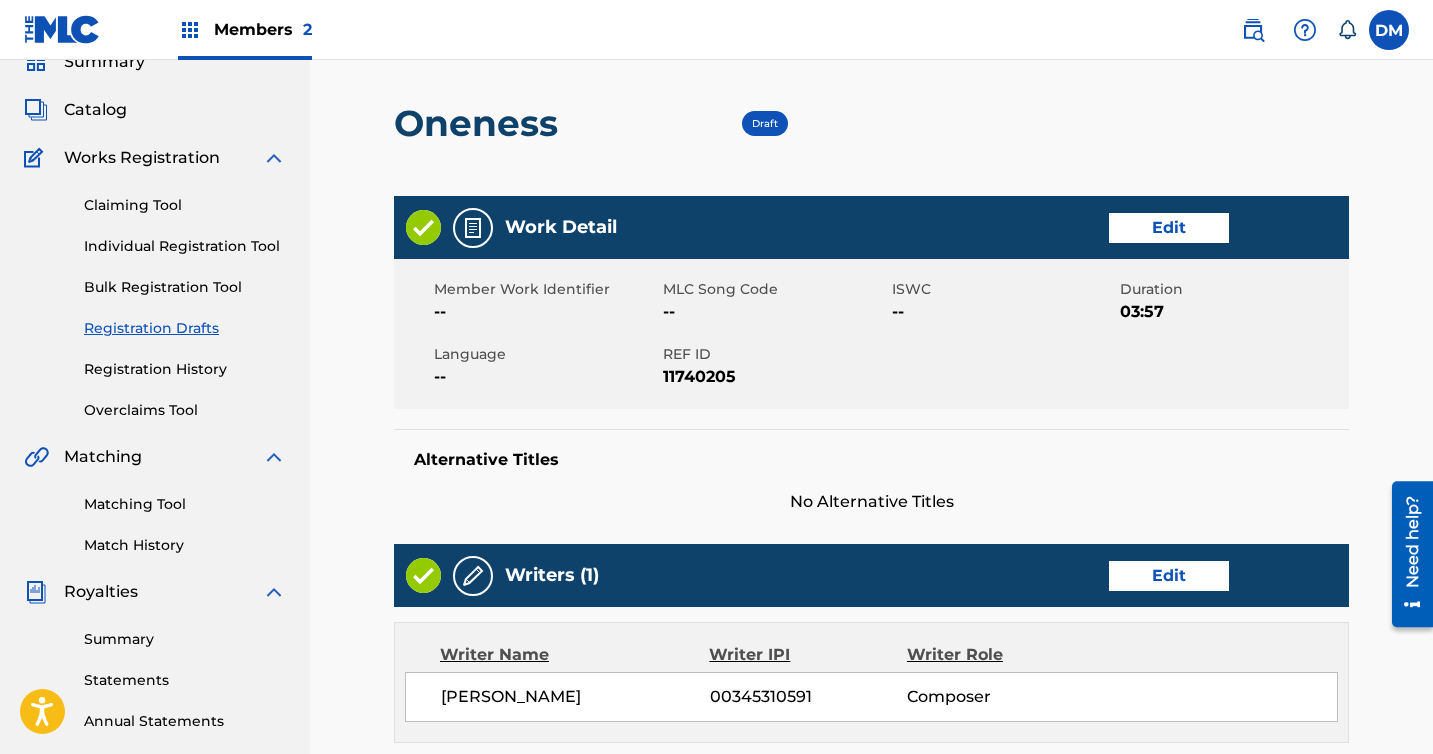 scroll, scrollTop: 93, scrollLeft: 0, axis: vertical 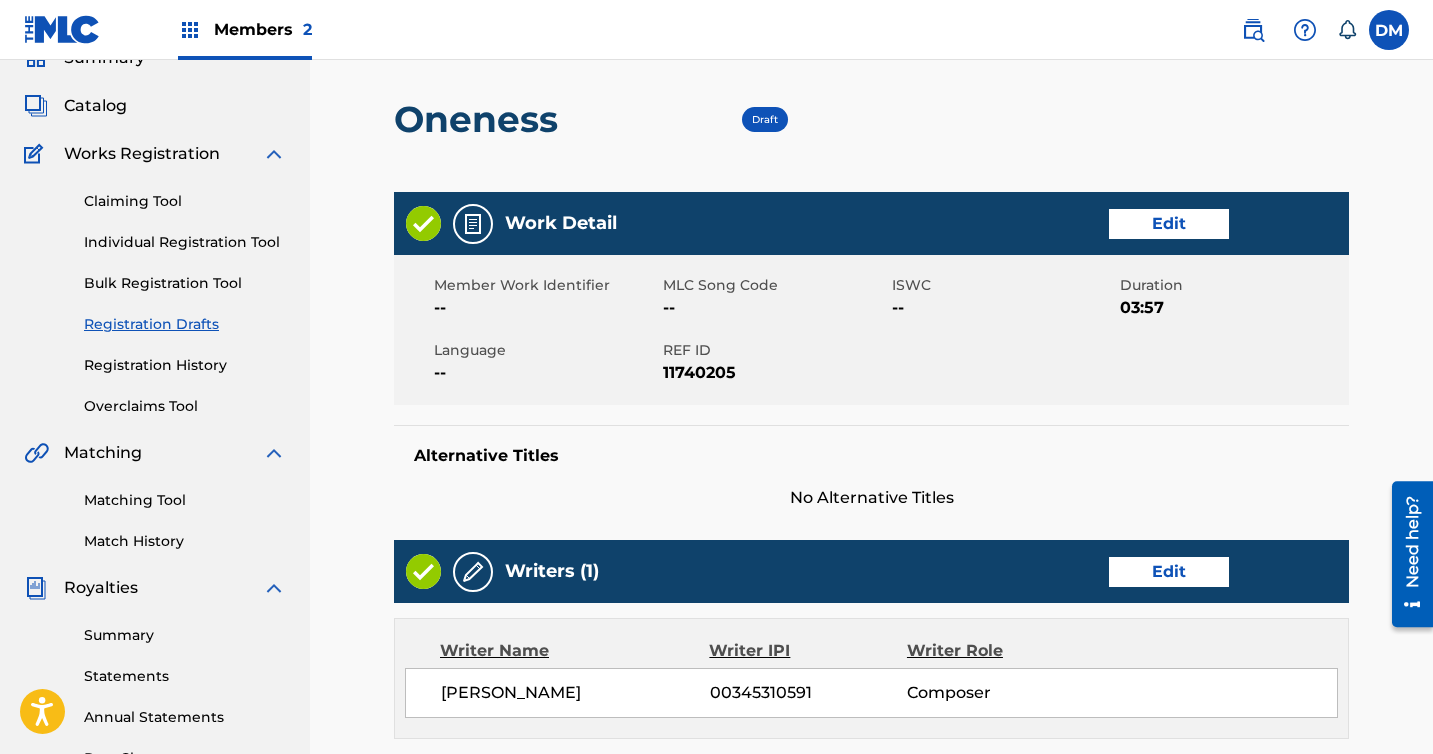 click on "Edit" at bounding box center (1169, 224) 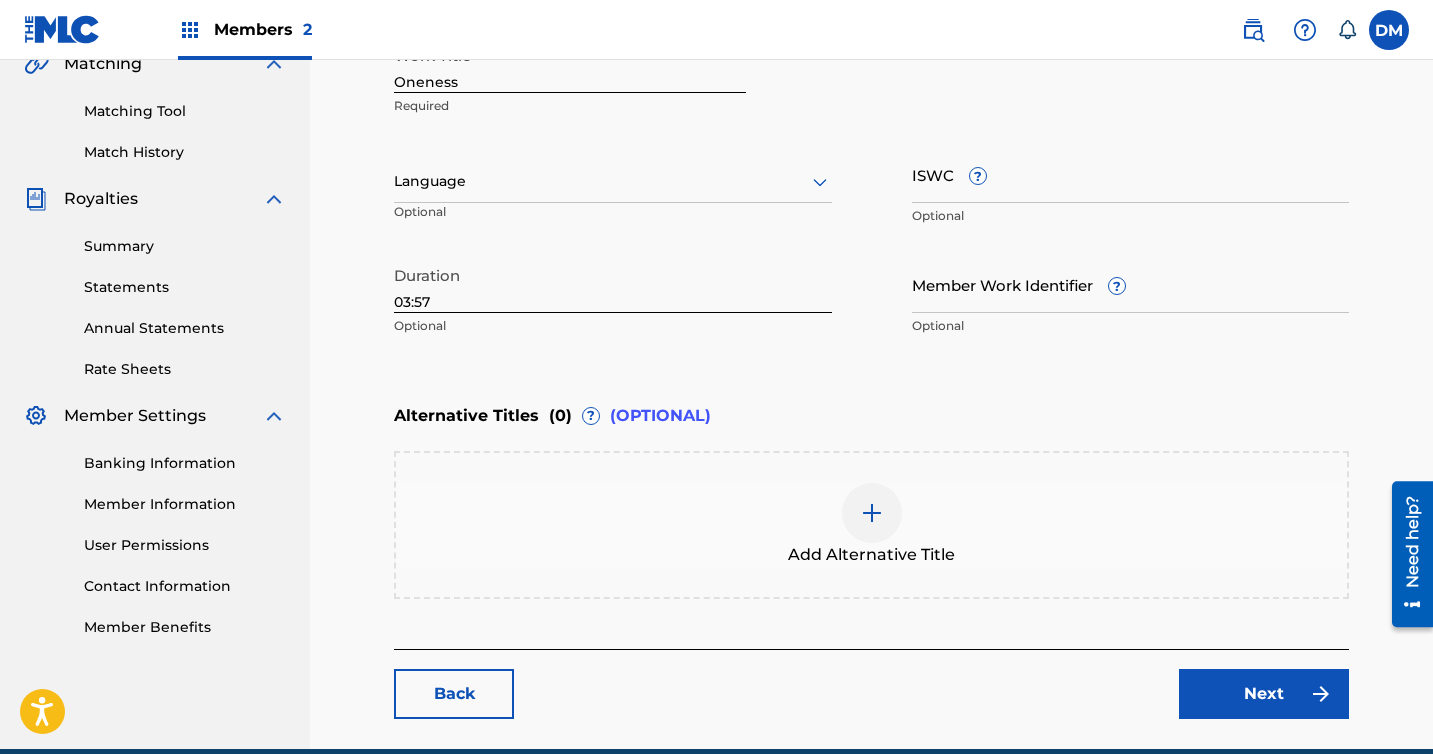 scroll, scrollTop: 479, scrollLeft: 0, axis: vertical 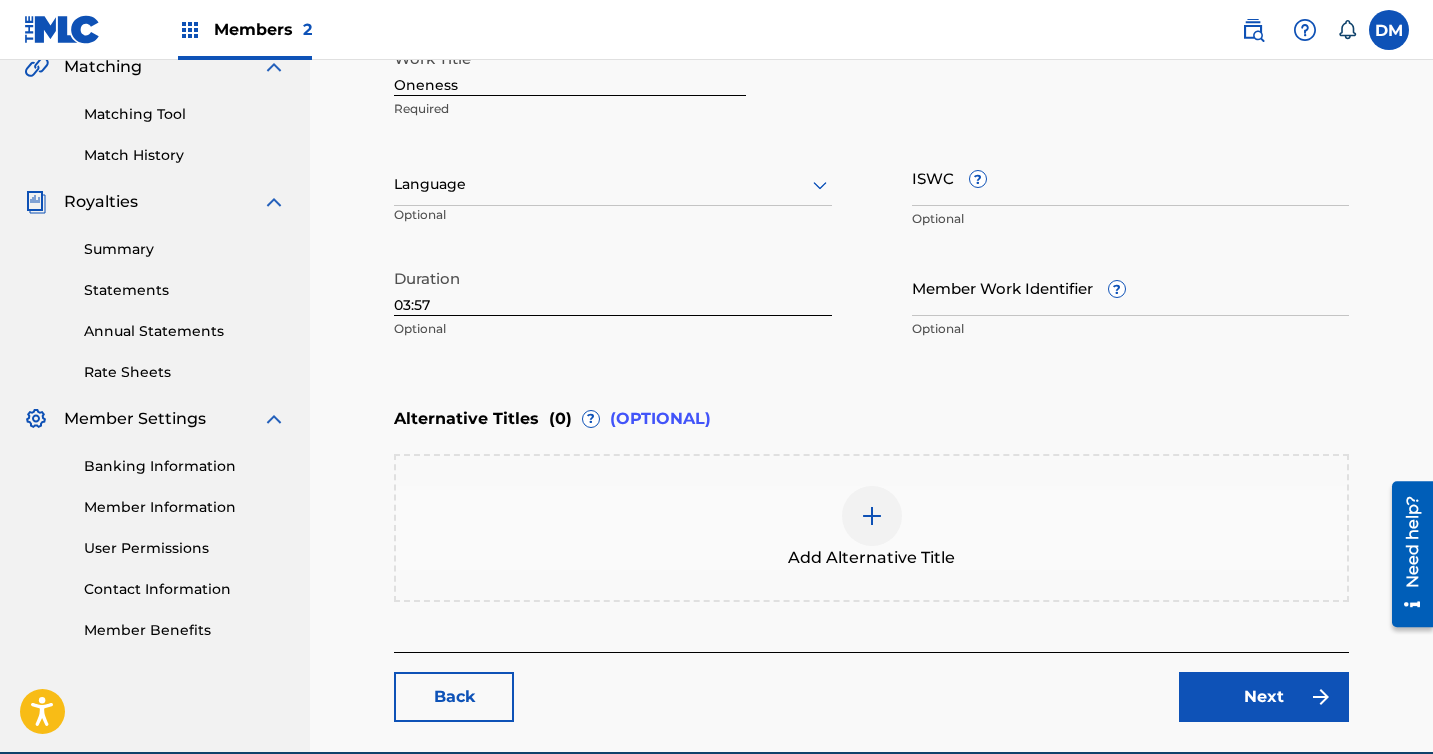 click on "ISWC   ?" at bounding box center [1131, 177] 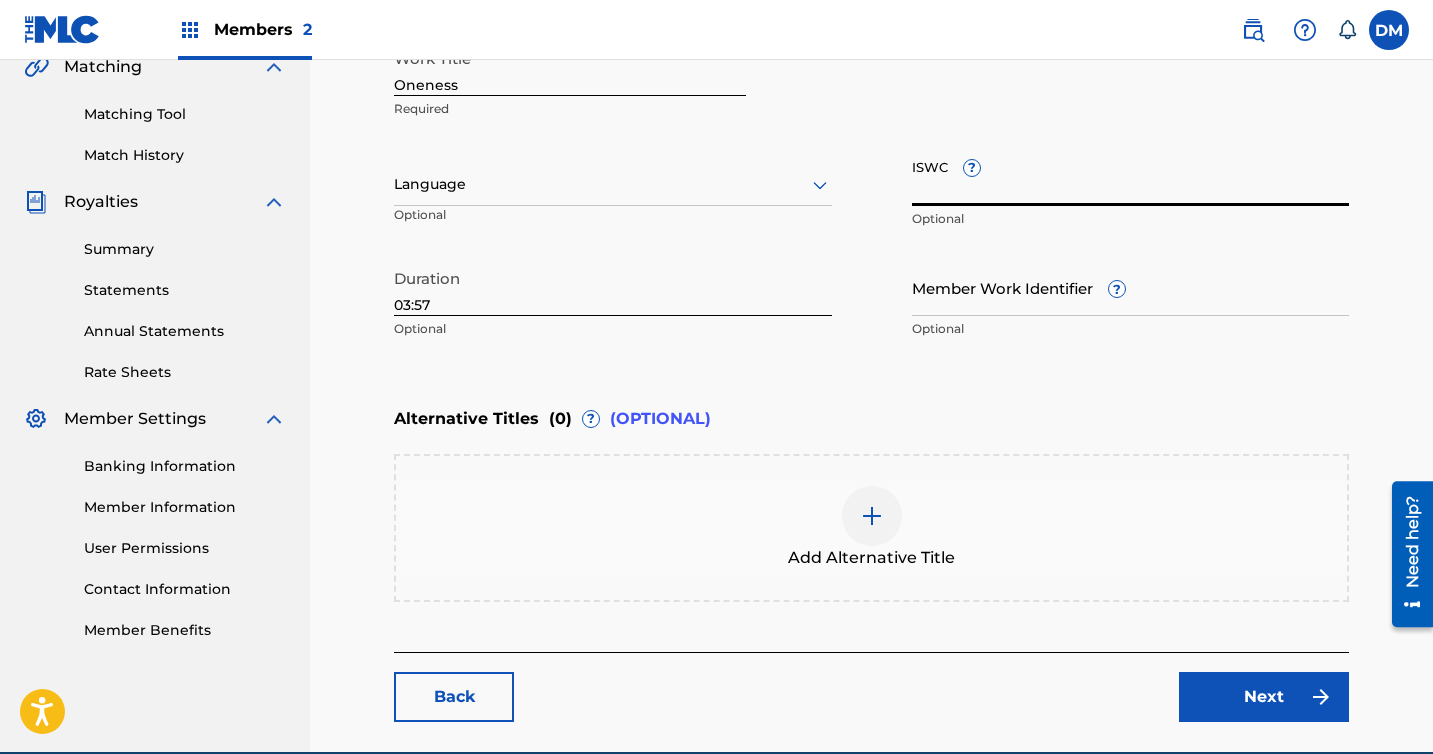 paste on "T3337716077" 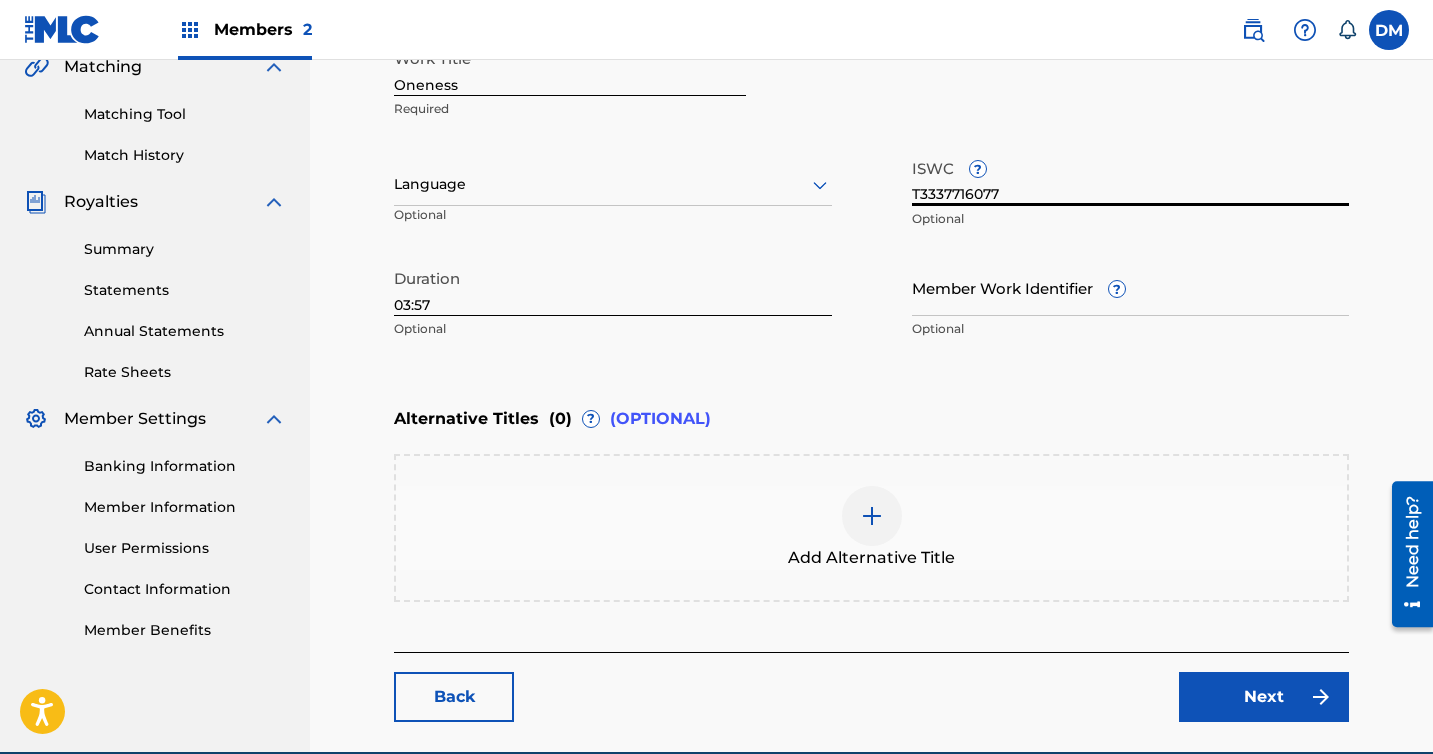 type on "T3337716077" 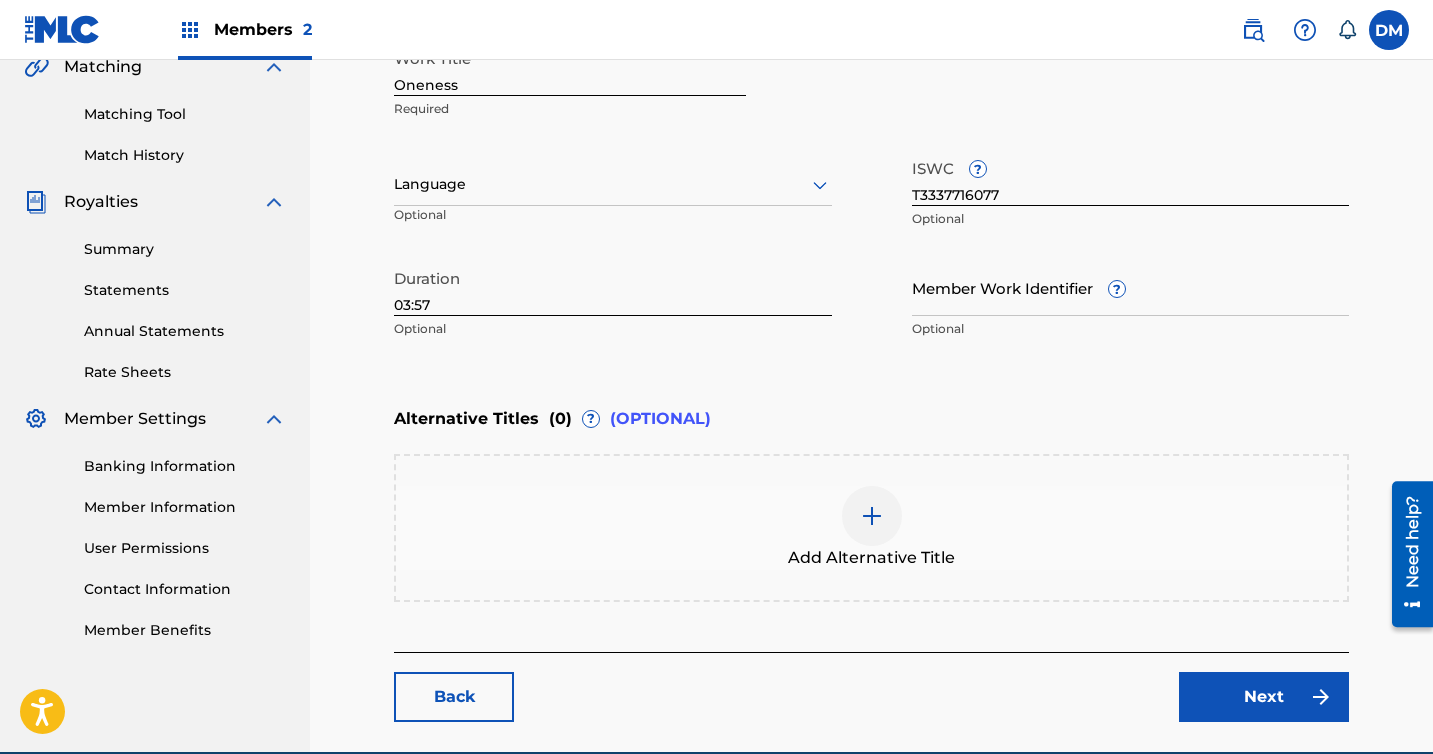 click on "Enter Work Details Enter work details for  ‘ Oneness ’  below. Work Title   Oneness Required Language Optional ISWC   ? T3337716077 Optional Duration   03:57 Optional Member Work Identifier   ? Optional" at bounding box center (871, 155) 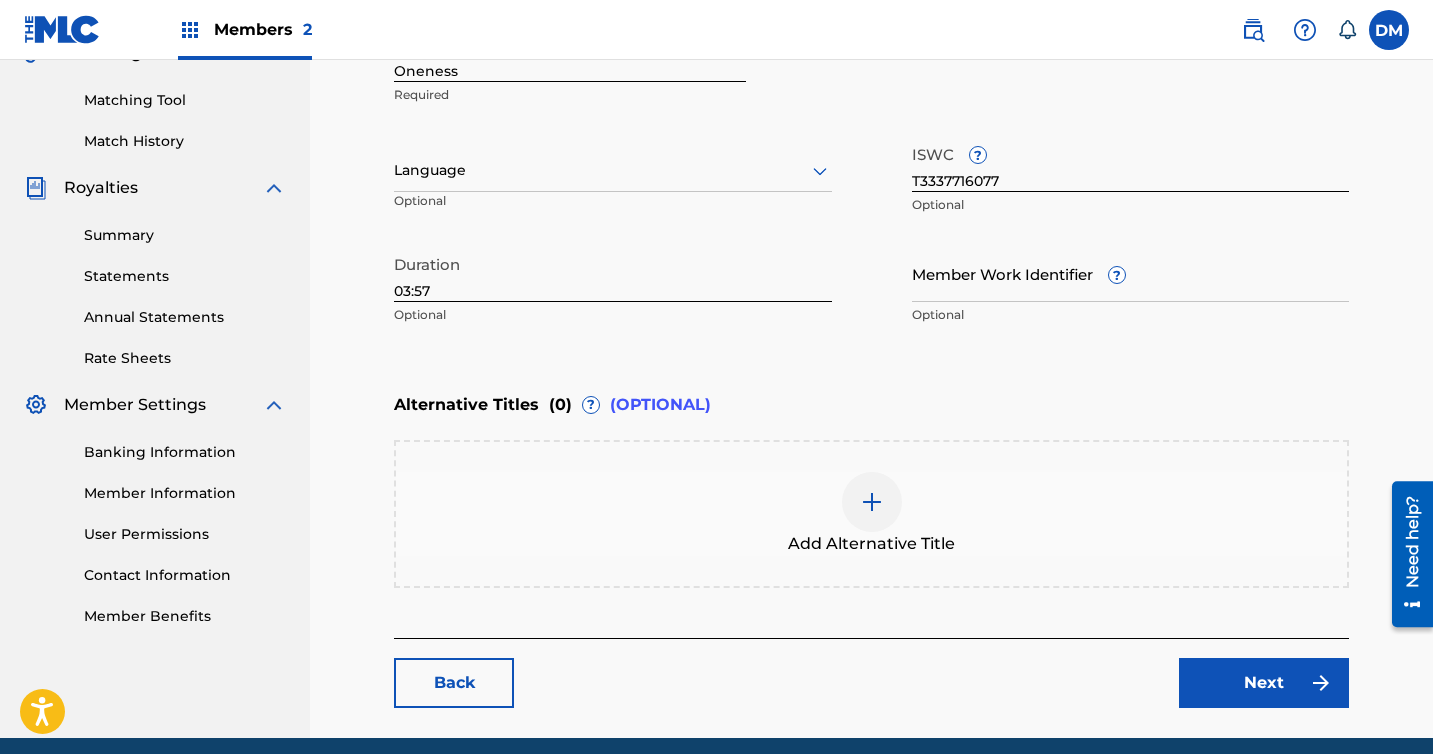 scroll, scrollTop: 572, scrollLeft: 0, axis: vertical 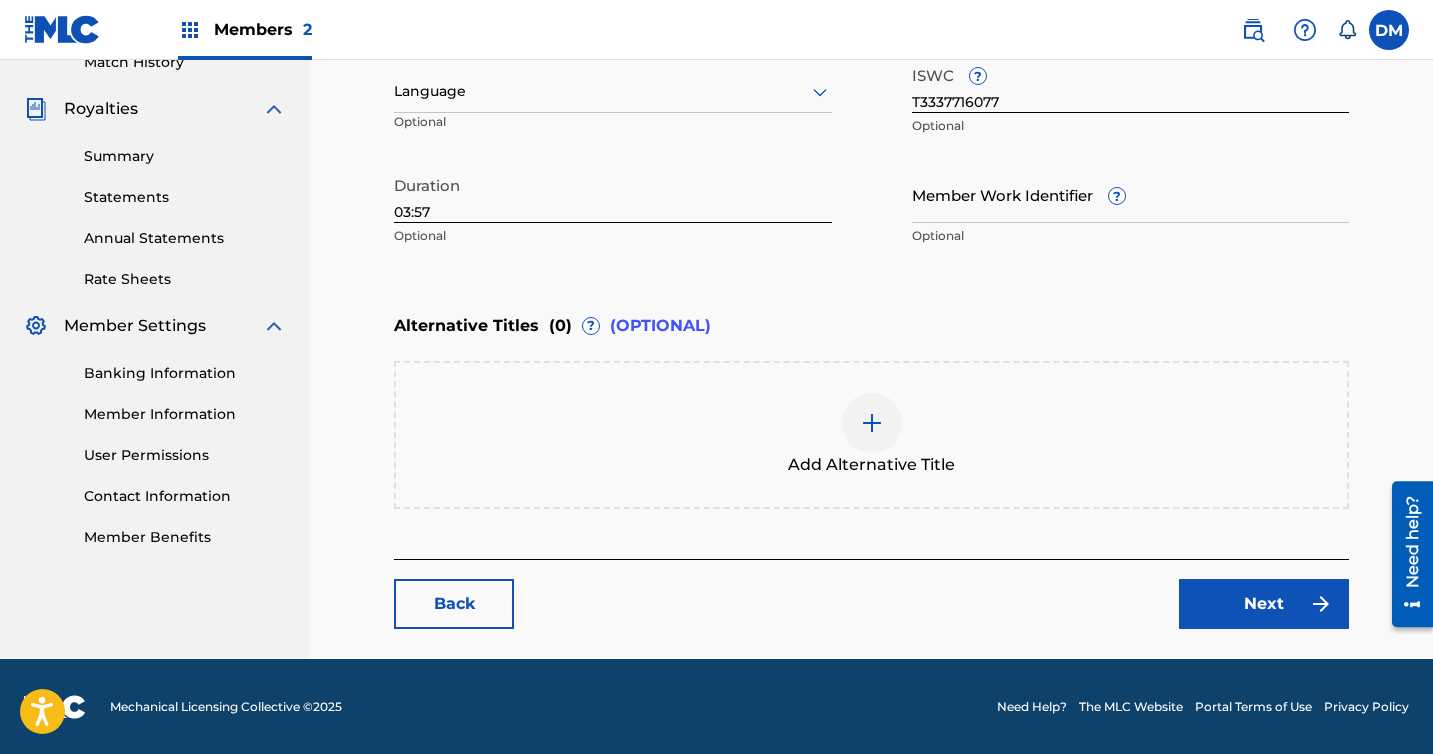 click on "Next" at bounding box center (1264, 604) 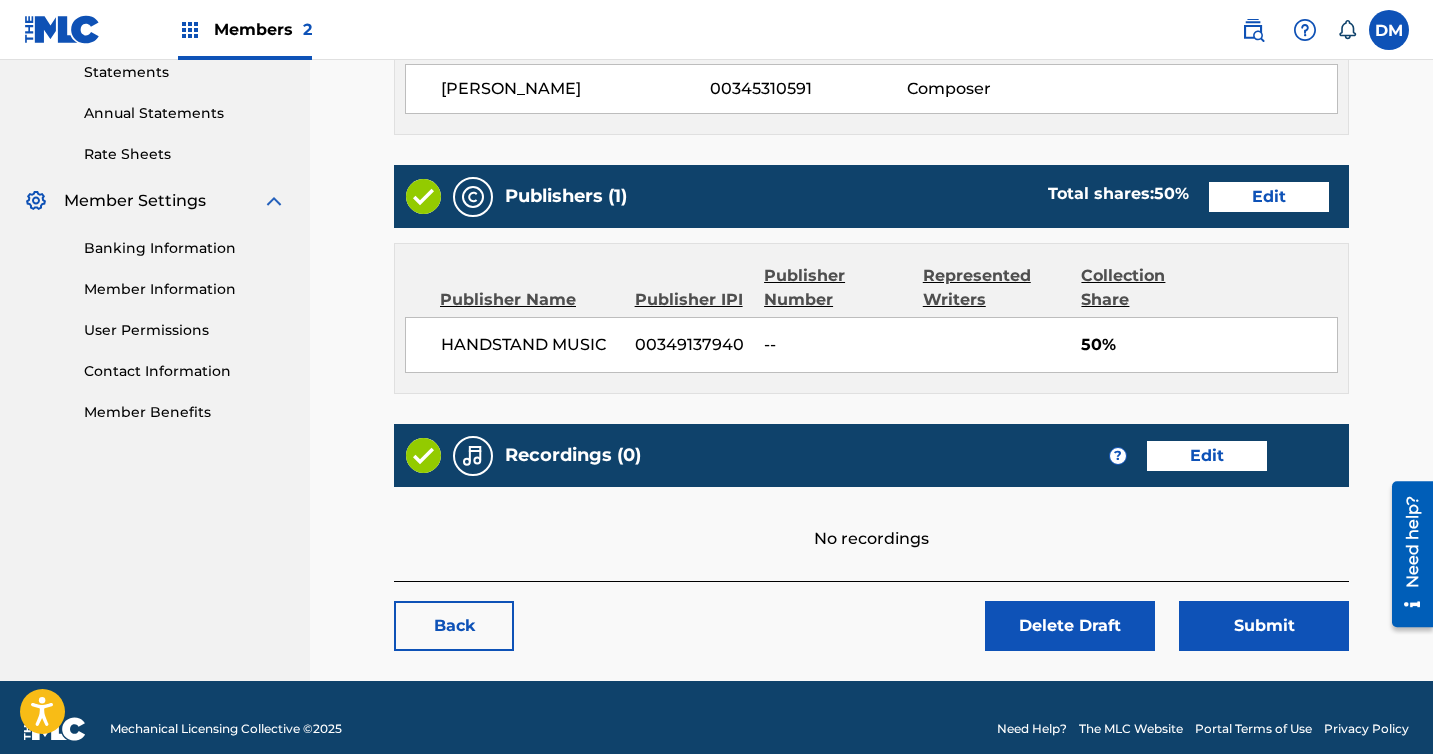 scroll, scrollTop: 719, scrollLeft: 0, axis: vertical 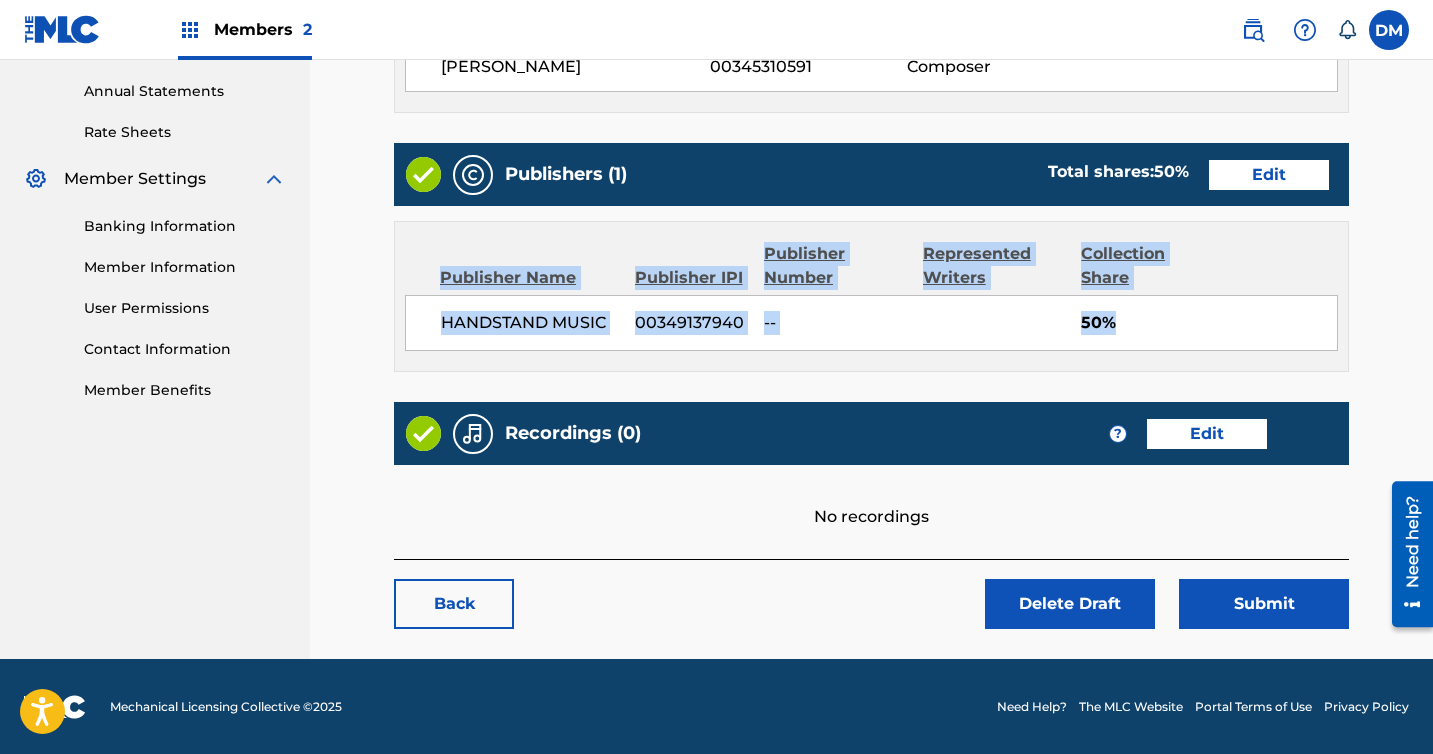 drag, startPoint x: 1121, startPoint y: 332, endPoint x: 539, endPoint y: 244, distance: 588.6153 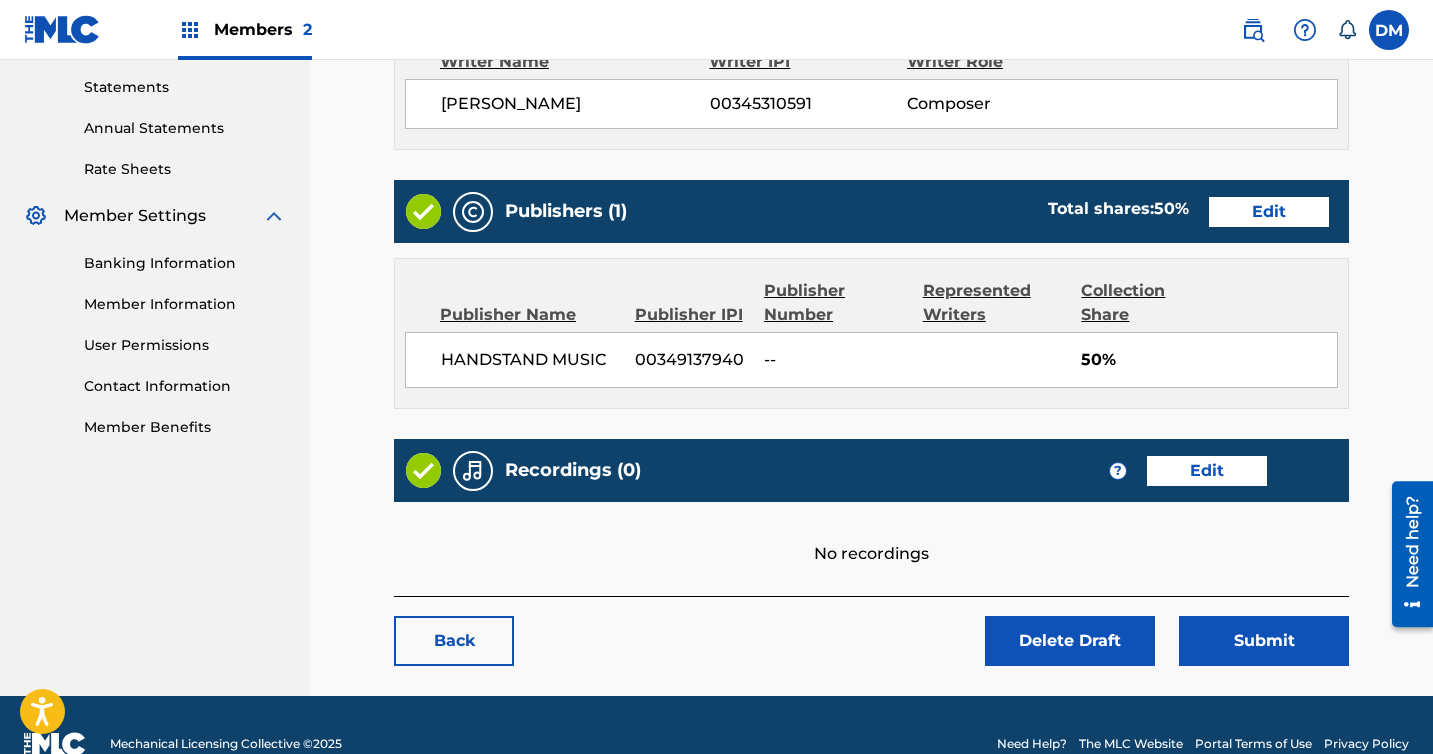 scroll, scrollTop: 719, scrollLeft: 0, axis: vertical 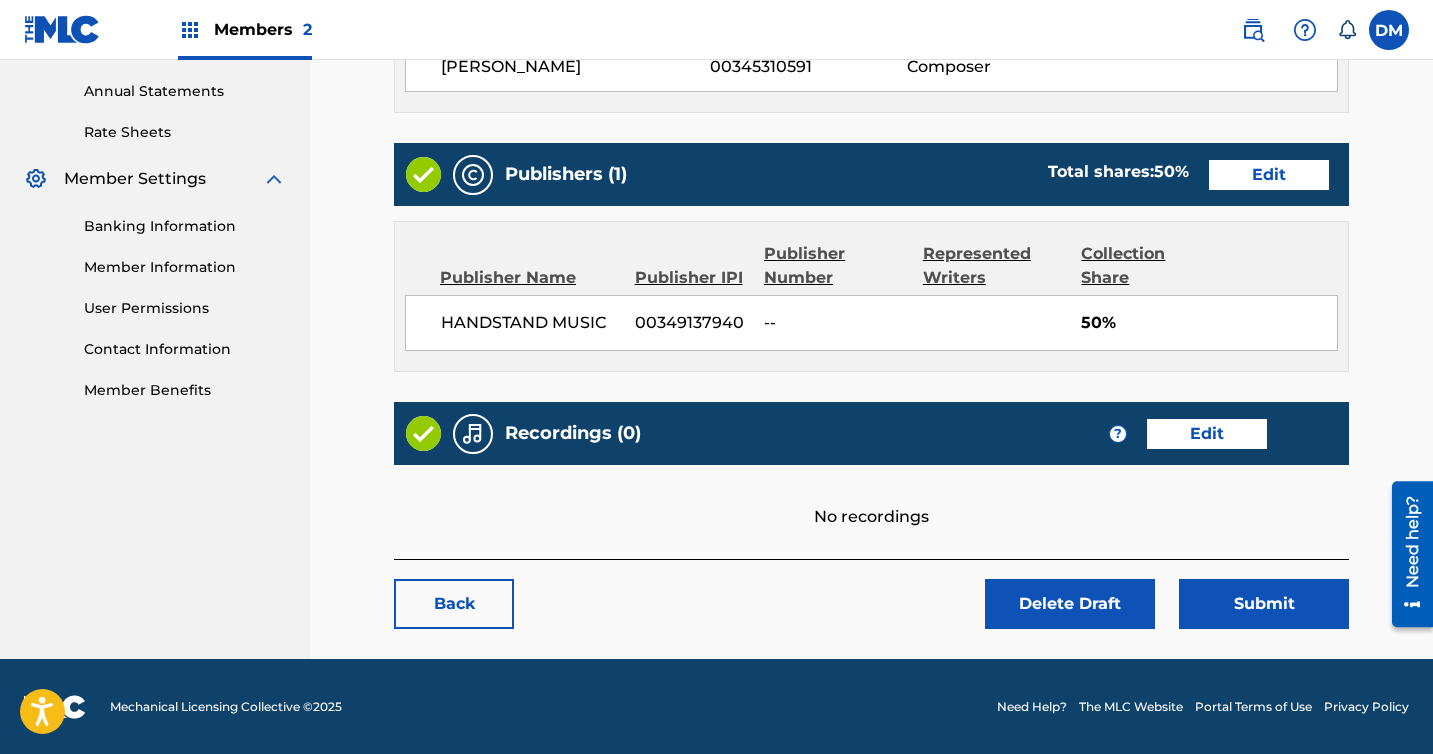 click on "Edit" at bounding box center [1207, 434] 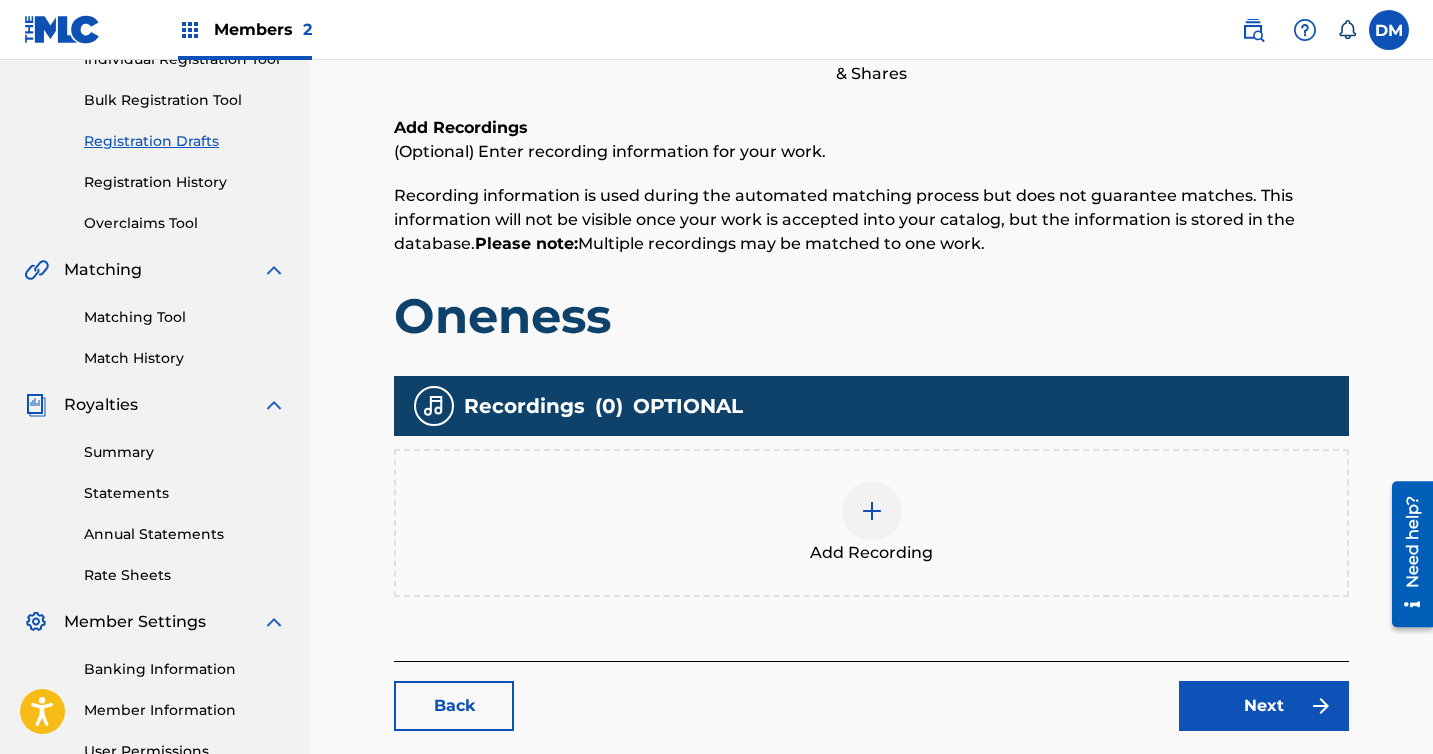 scroll, scrollTop: 486, scrollLeft: 0, axis: vertical 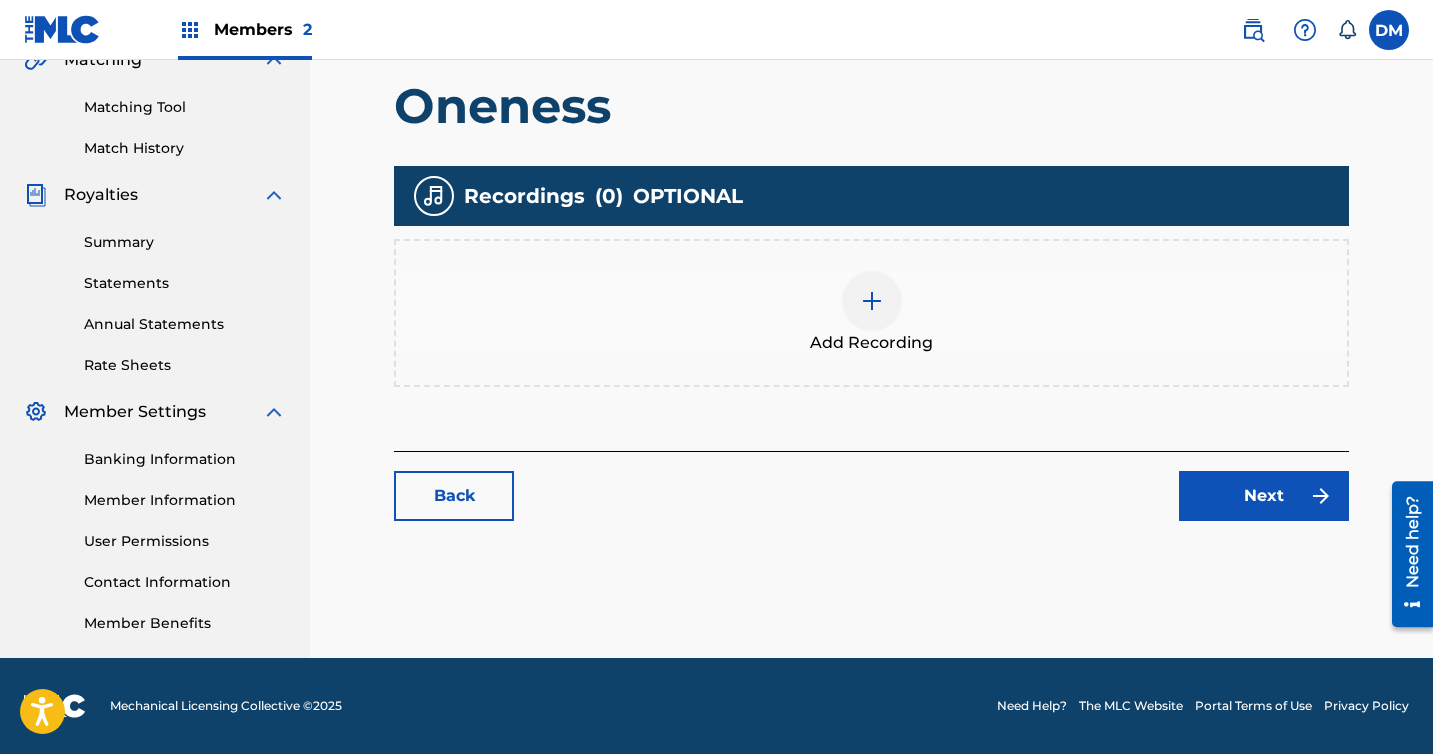 click on "Add Recording" at bounding box center [871, 313] 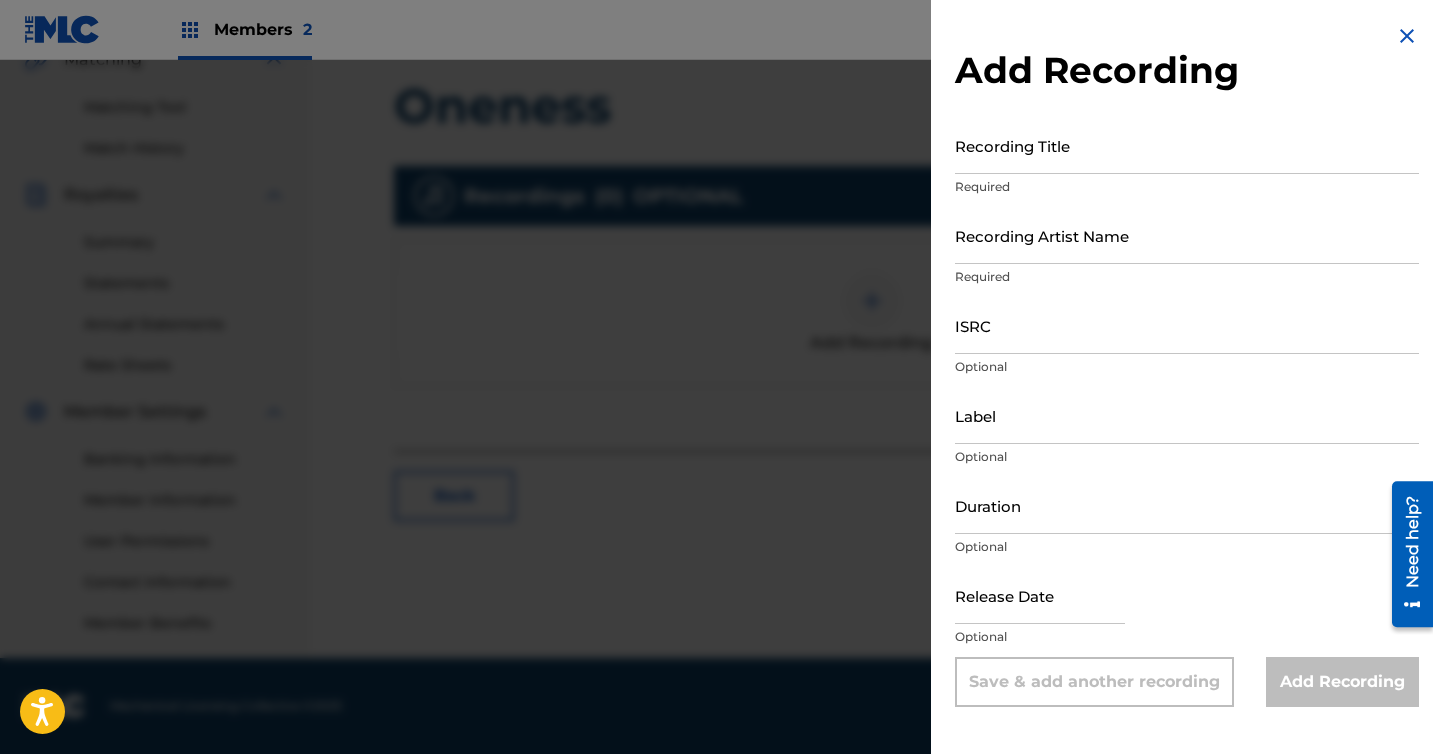 click on "Recording Title" at bounding box center (1187, 145) 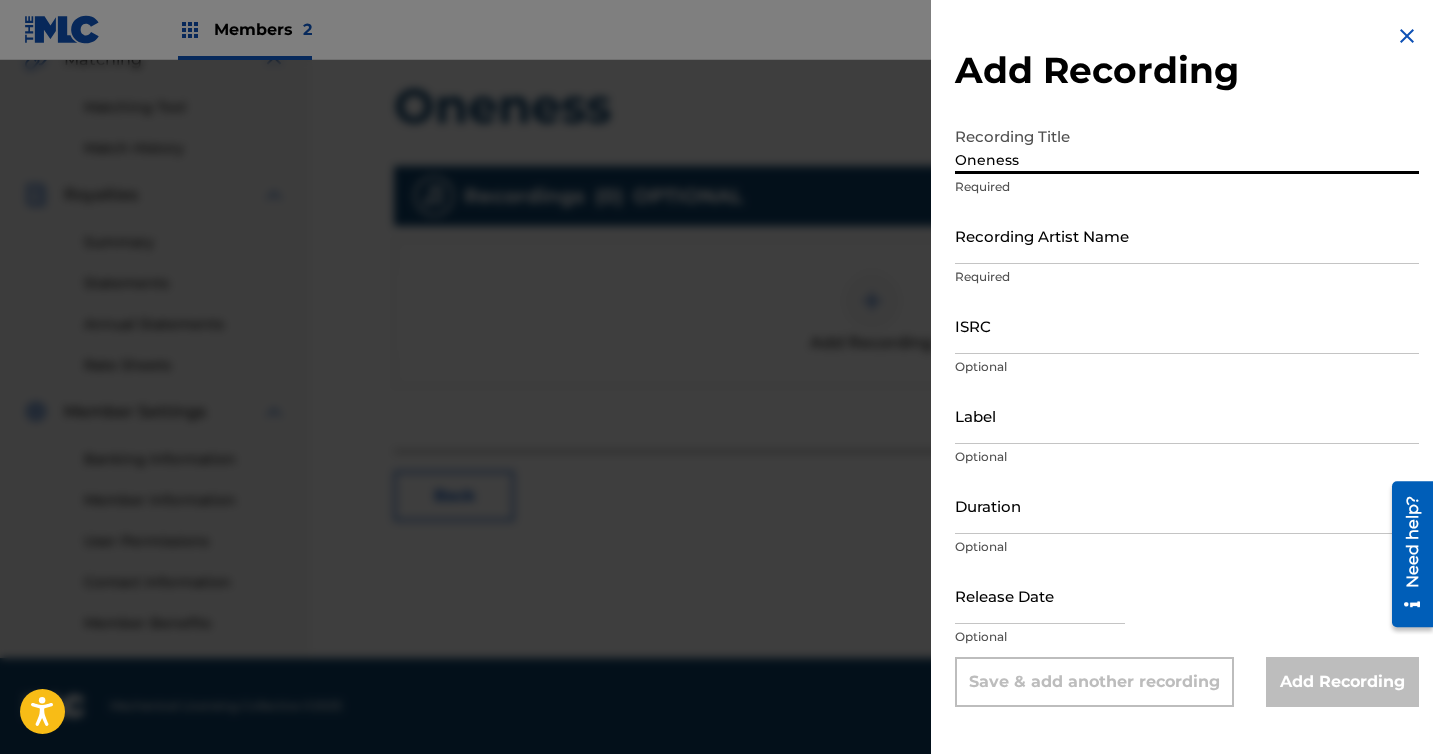 type on "Oneness" 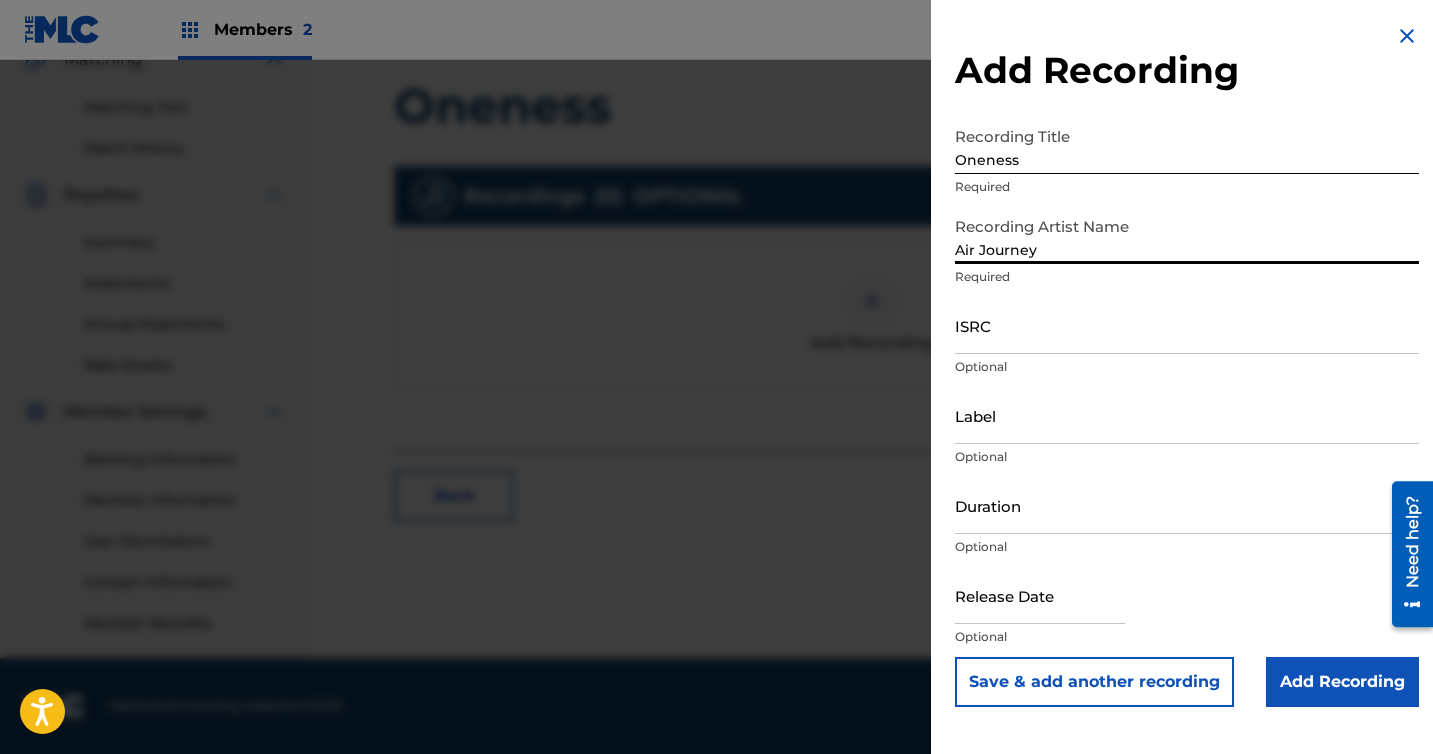 type on "Air Journey" 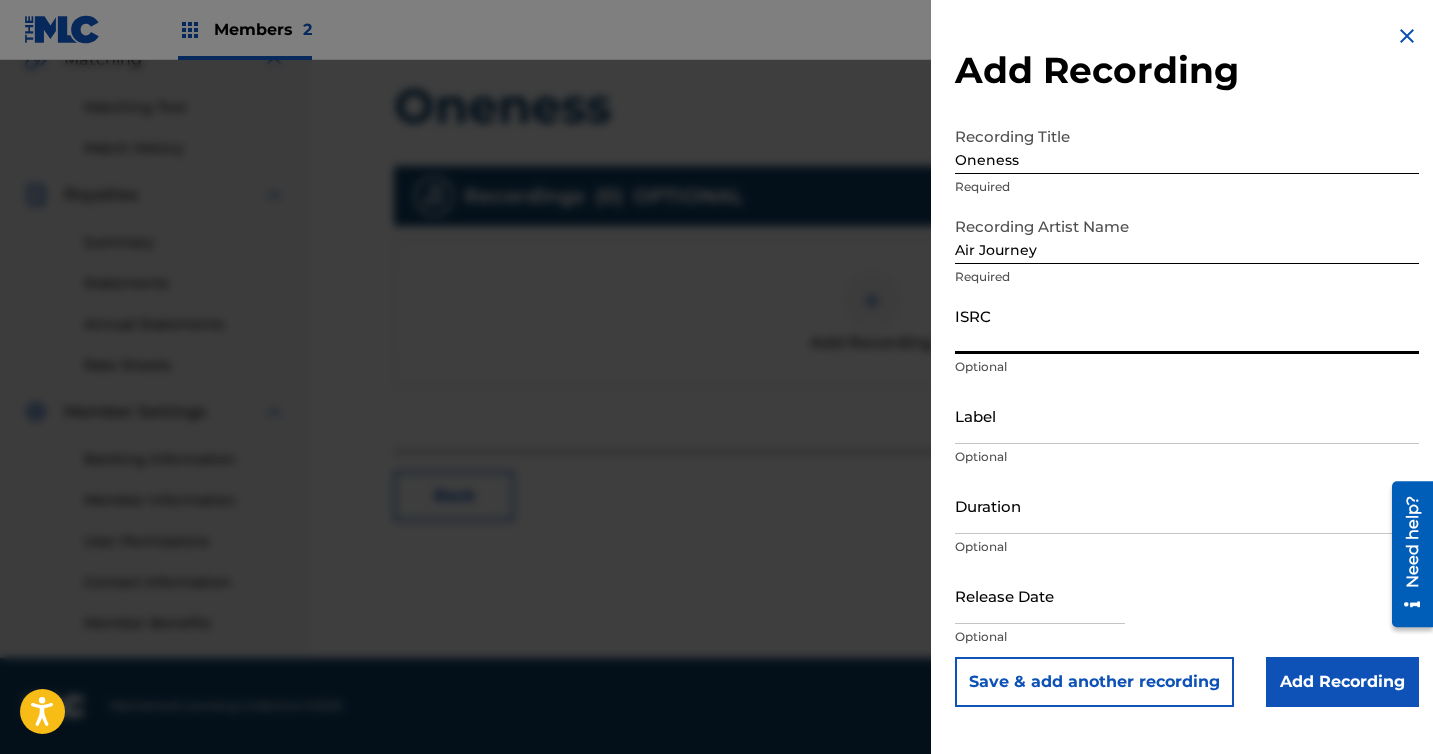 click on "Label" at bounding box center [1187, 415] 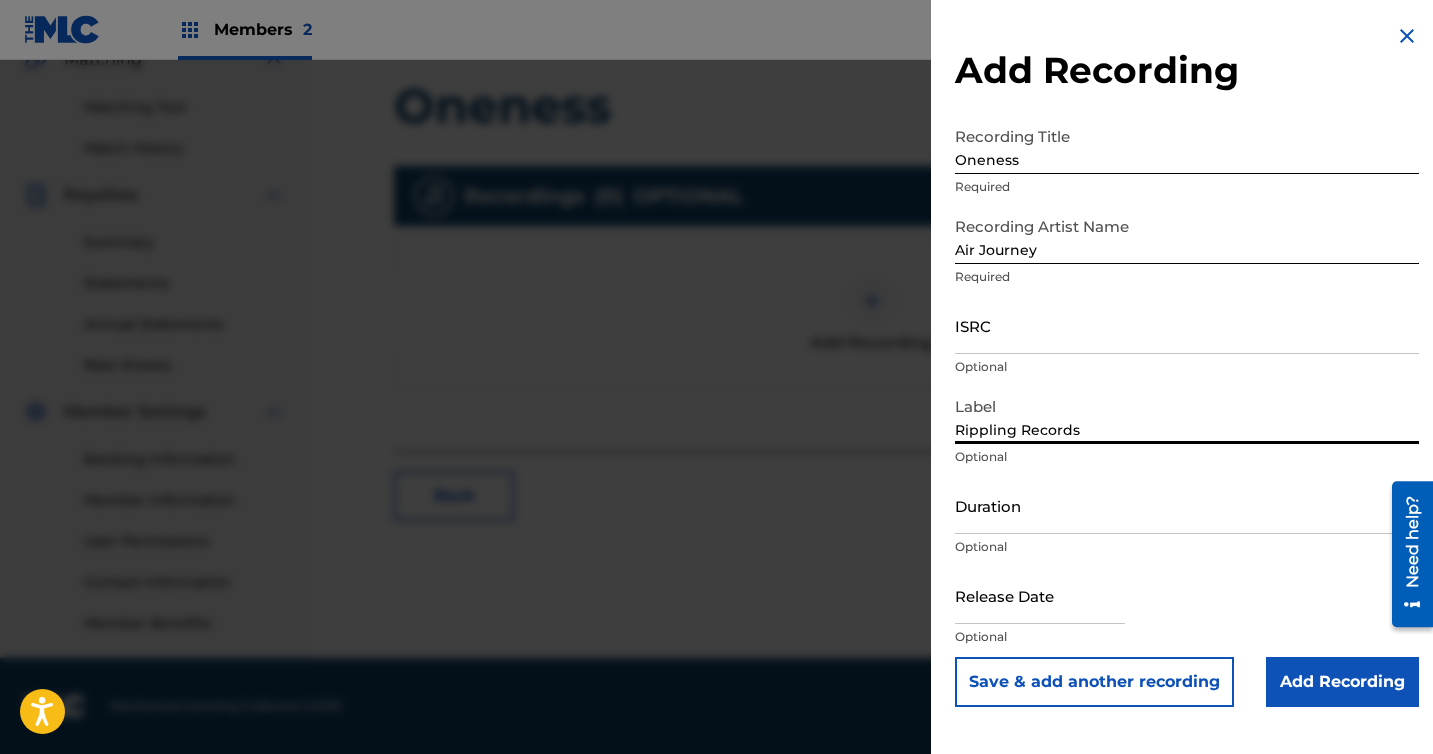 type on "Rippling Records" 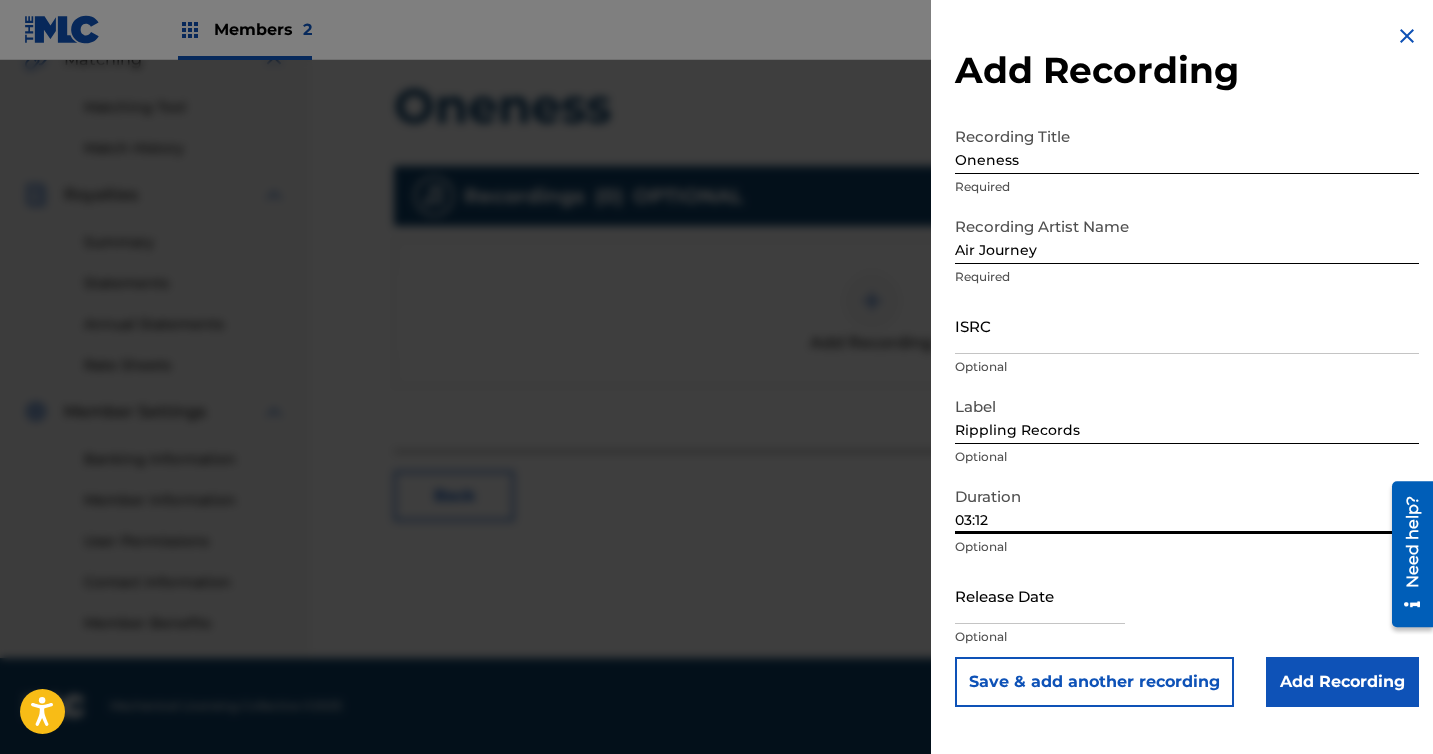 type on "03:12" 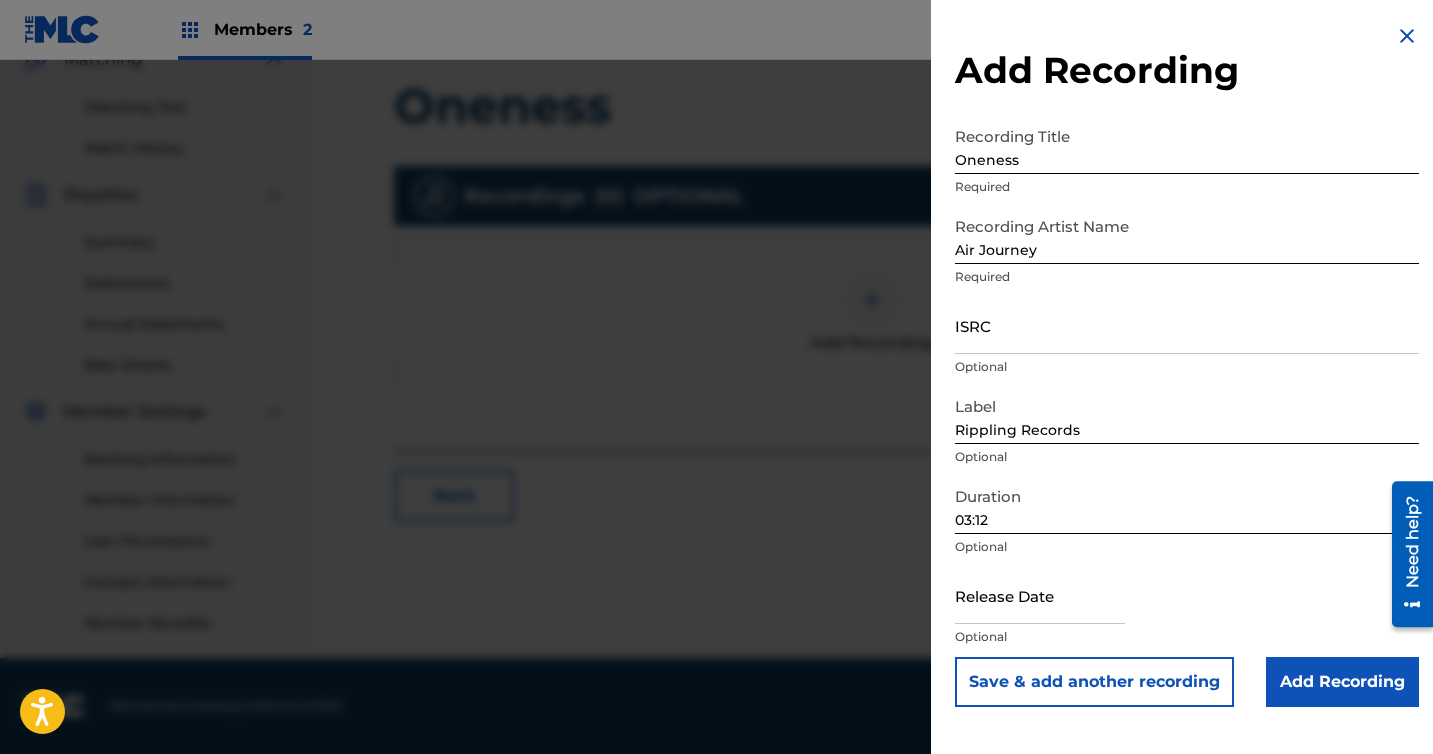 select on "6" 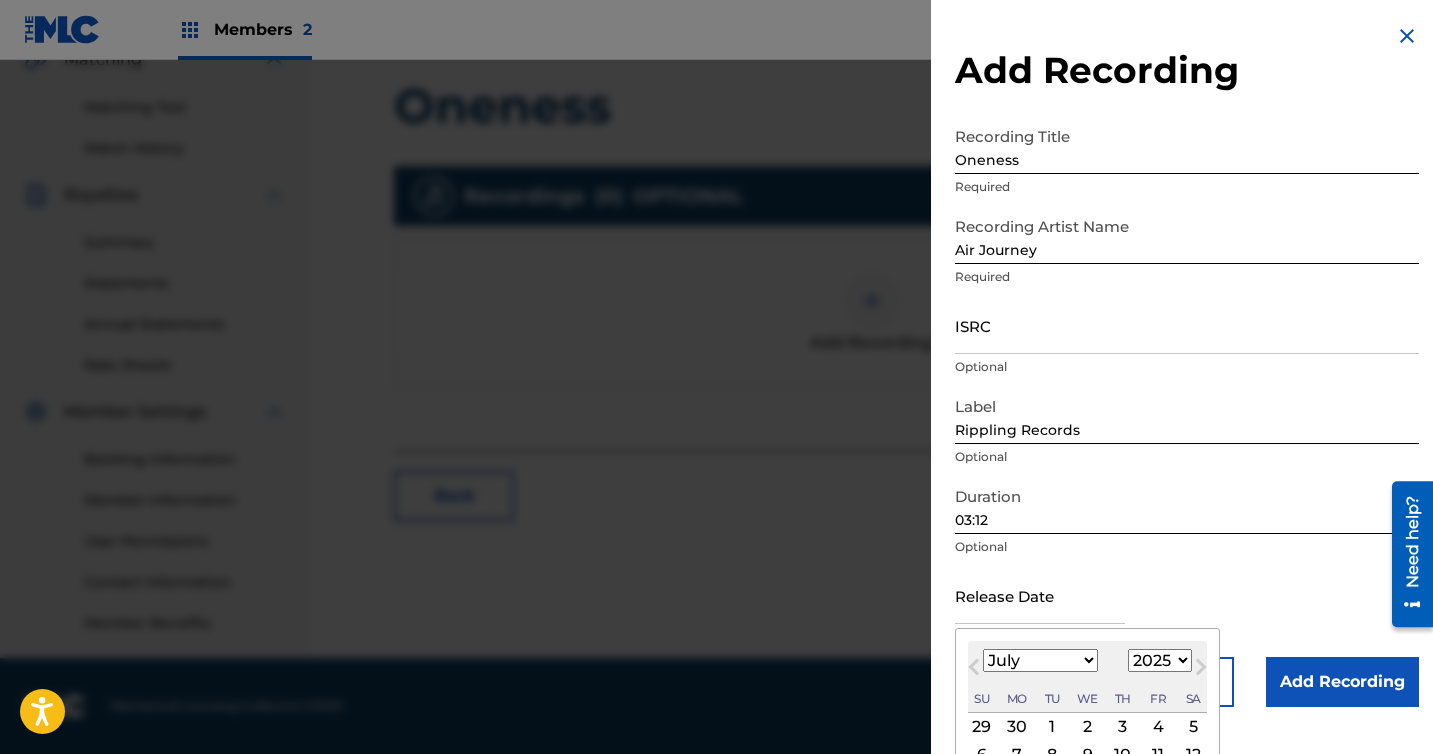 click at bounding box center (1040, 595) 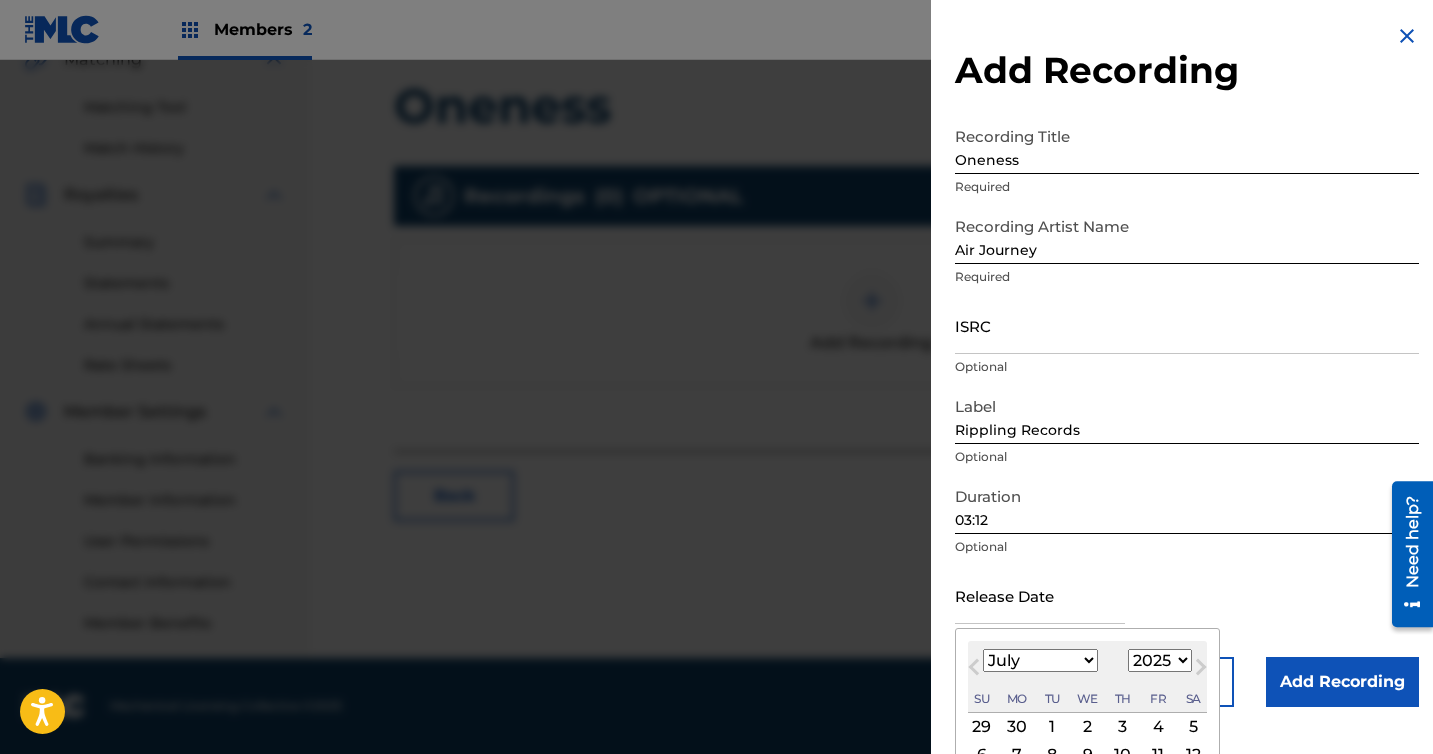 scroll, scrollTop: 13, scrollLeft: 0, axis: vertical 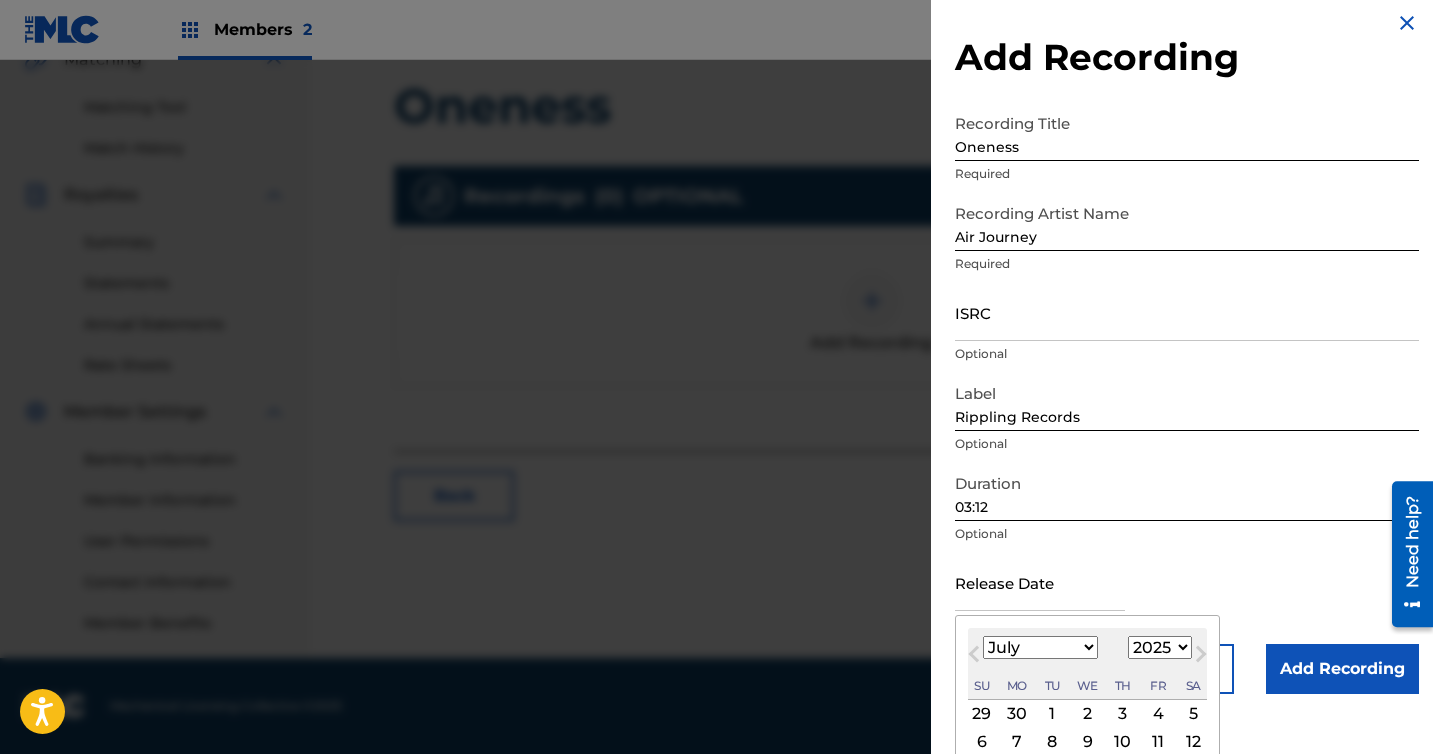 click on "January February March April May June July August September October November December" at bounding box center (1040, 647) 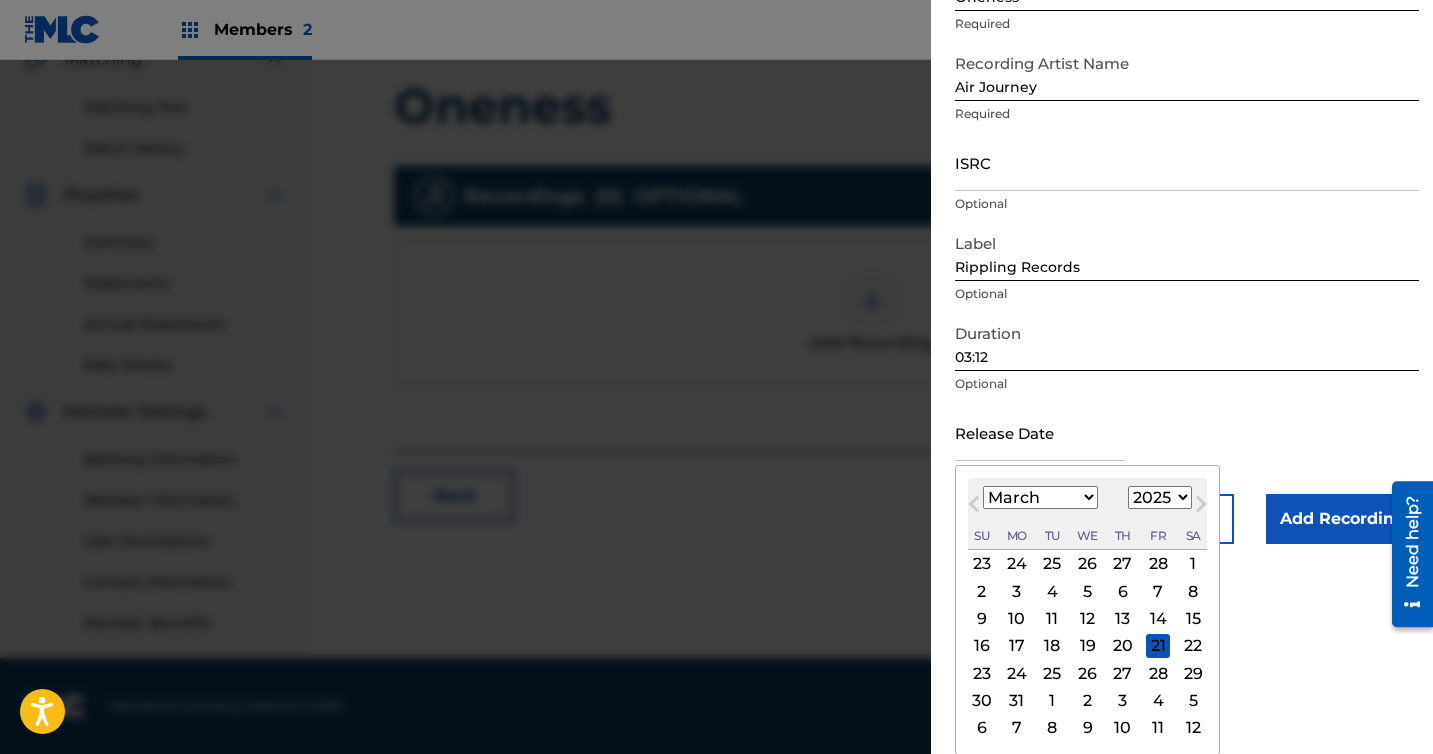 scroll, scrollTop: 163, scrollLeft: 0, axis: vertical 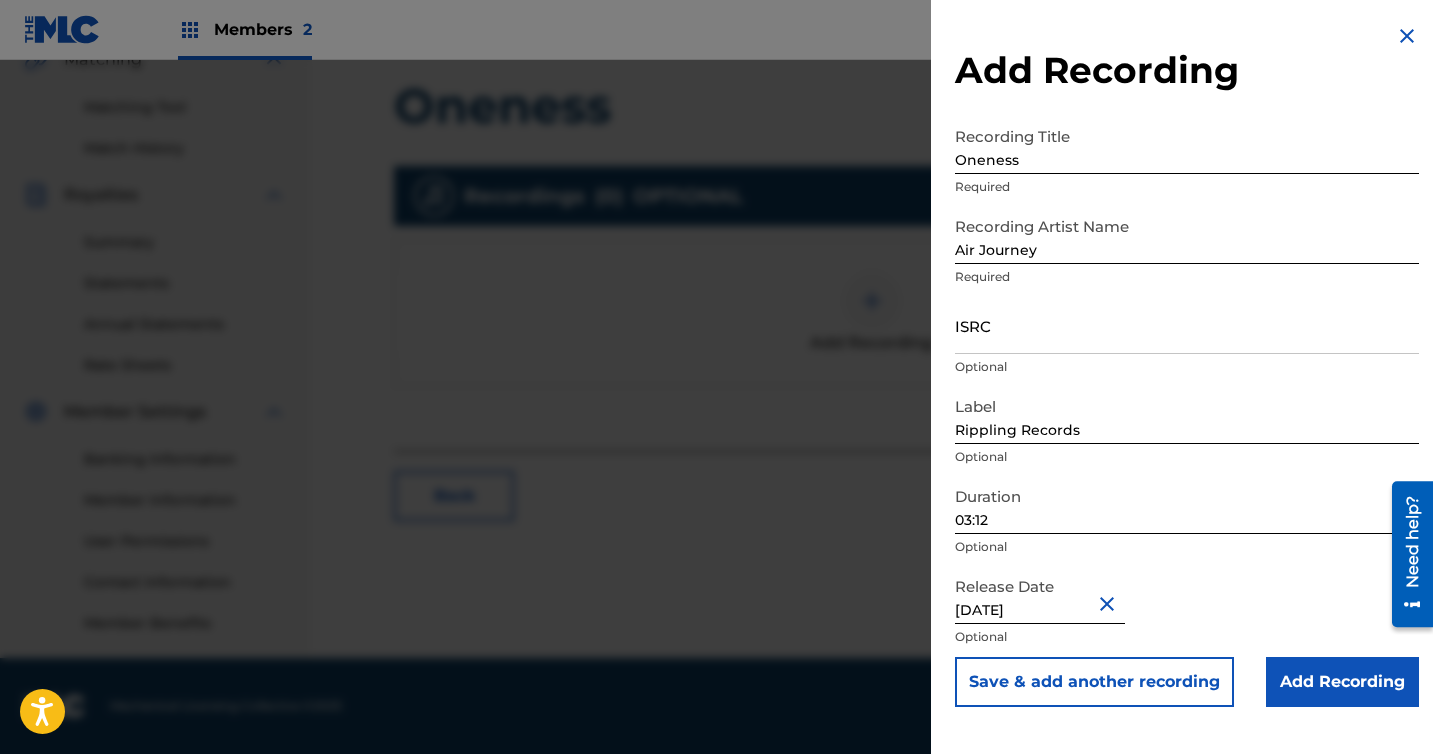 click on "Optional" at bounding box center (1187, 547) 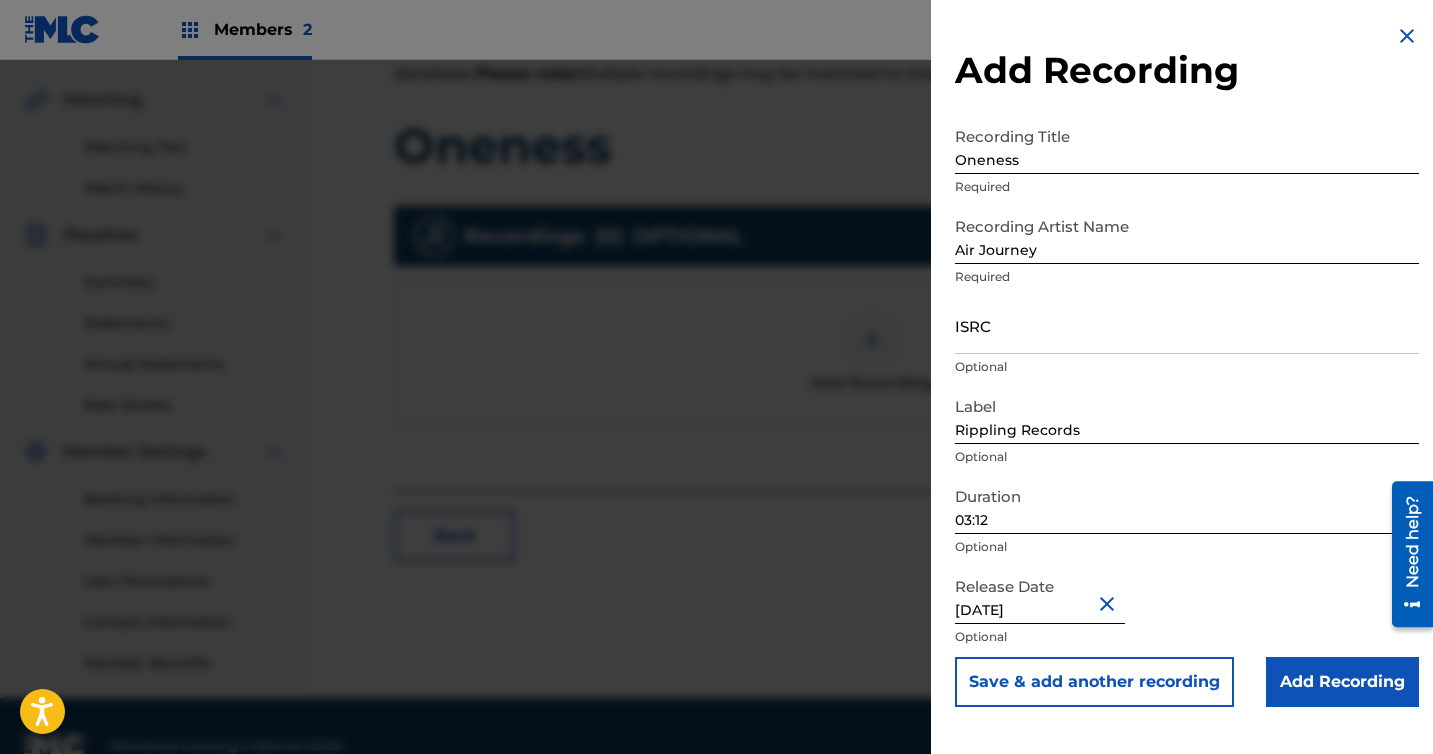 scroll, scrollTop: 440, scrollLeft: 0, axis: vertical 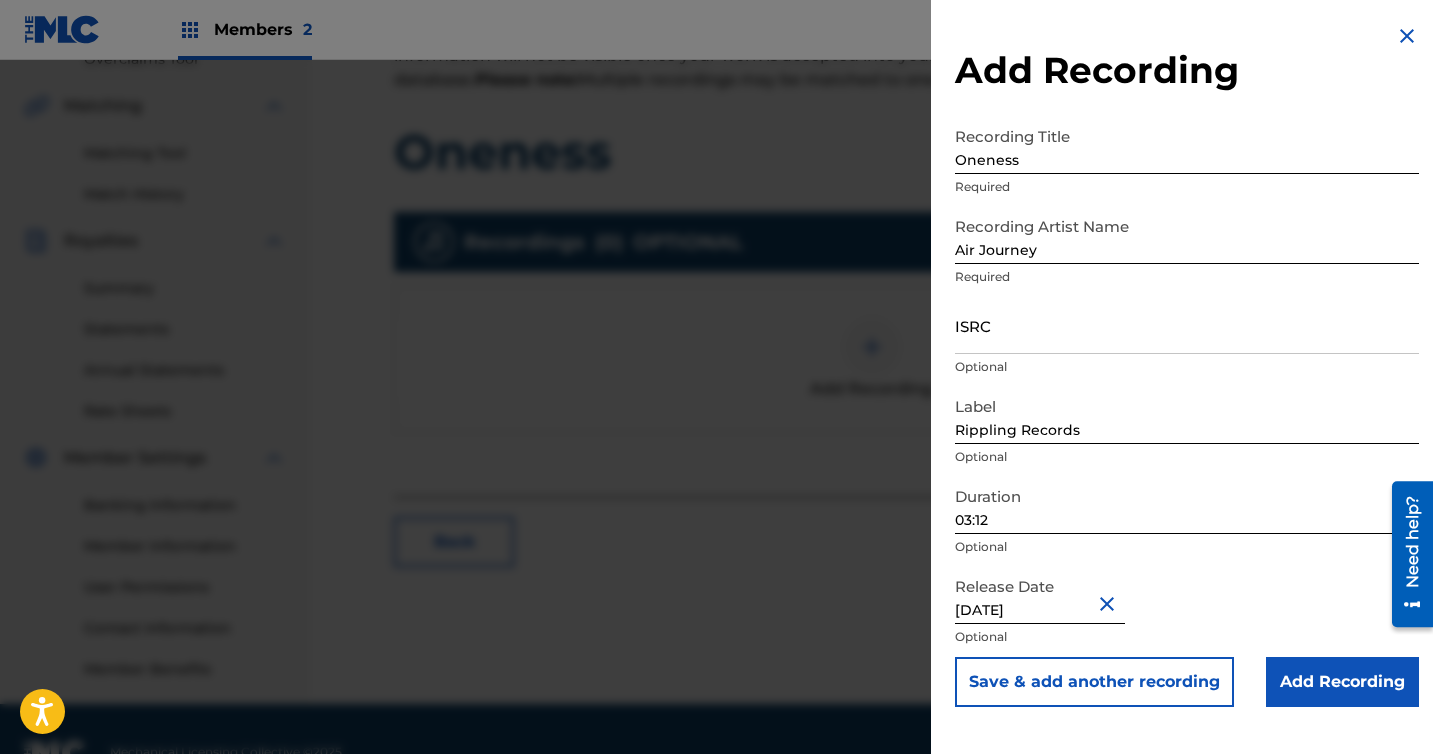 click on "ISRC" at bounding box center [1187, 325] 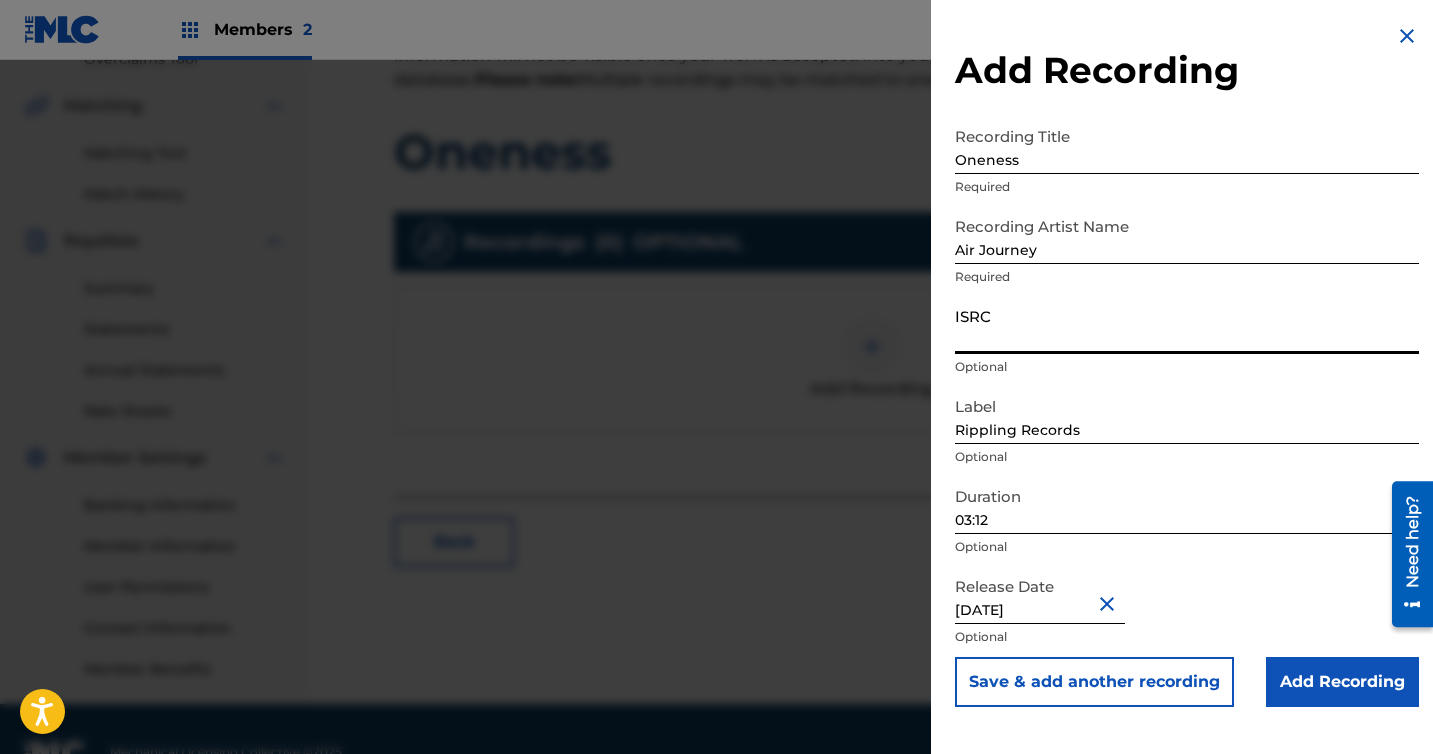 paste on "QZK6Q2516401" 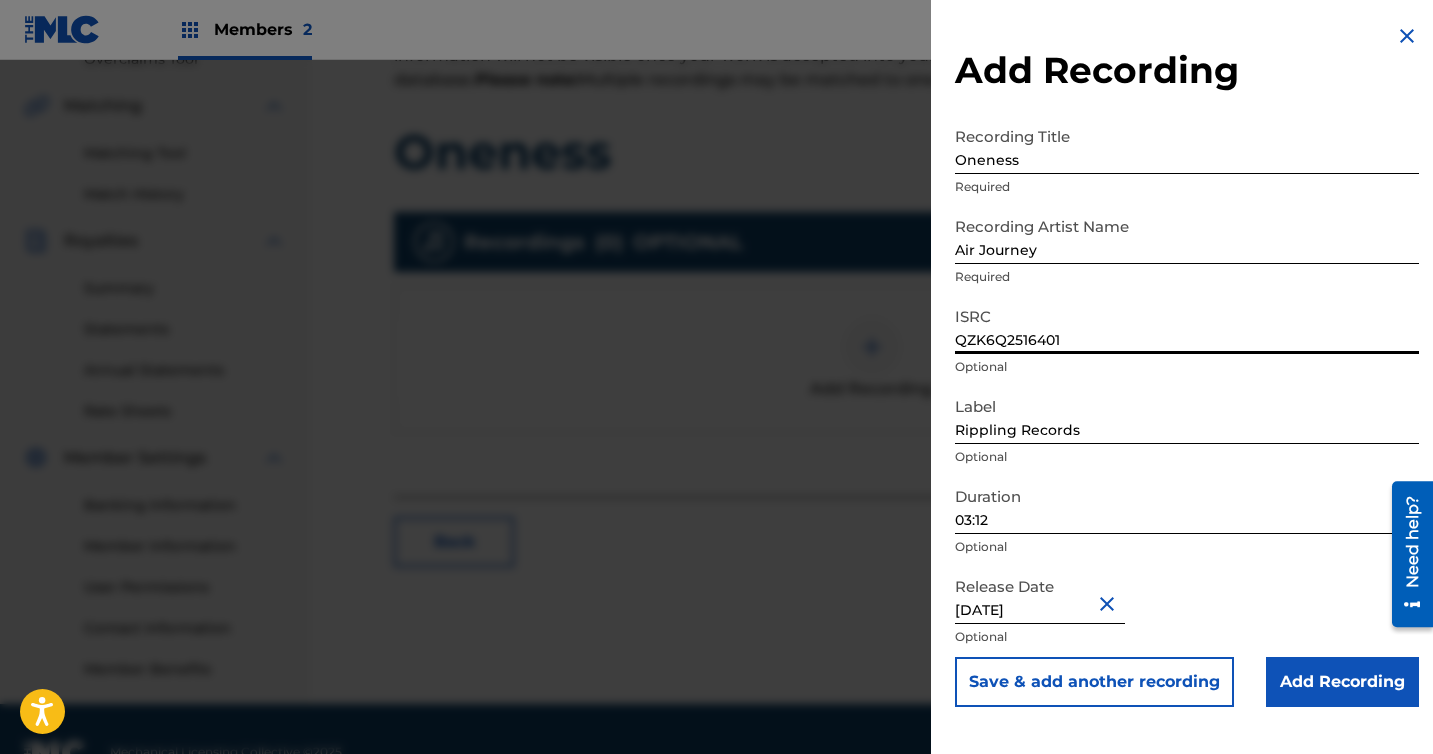 type on "QZK6Q2516401" 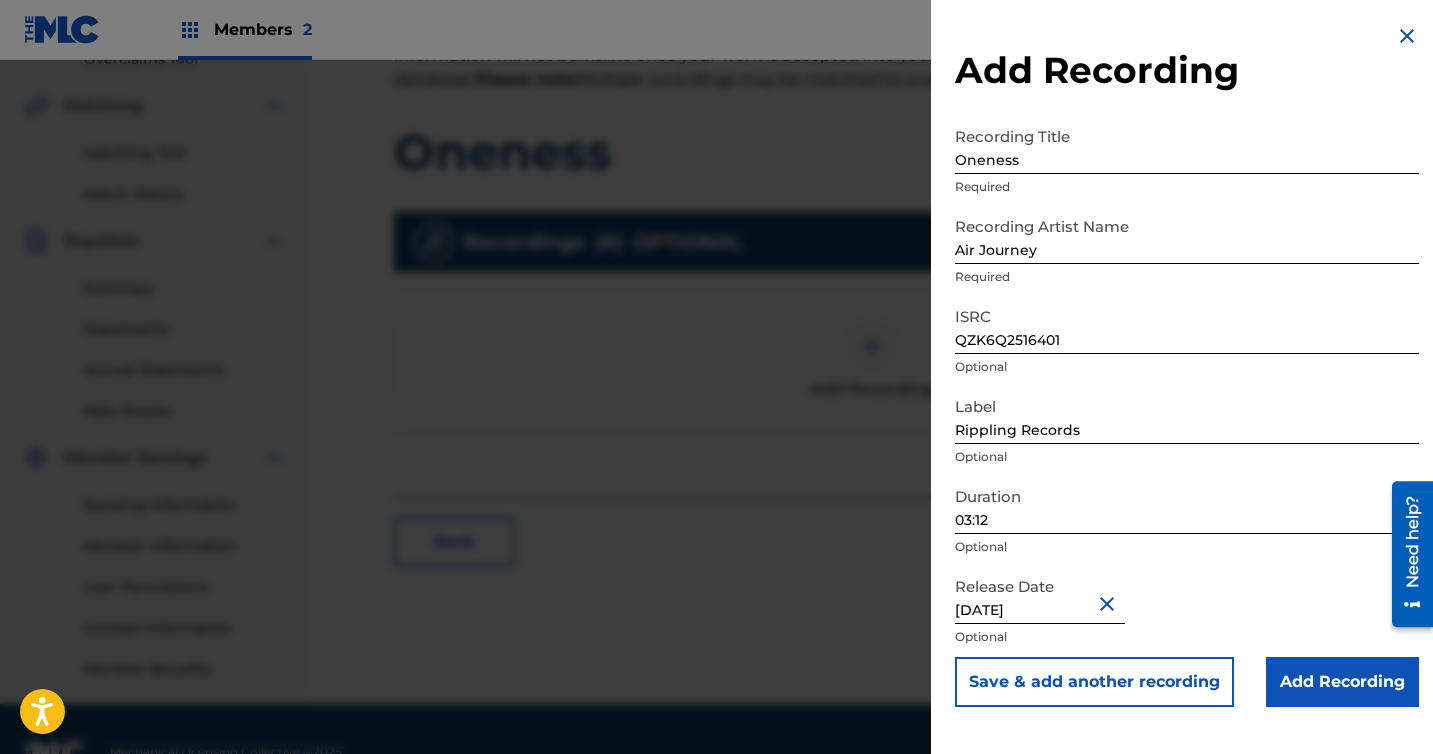 click on "Add Recording" at bounding box center [1342, 682] 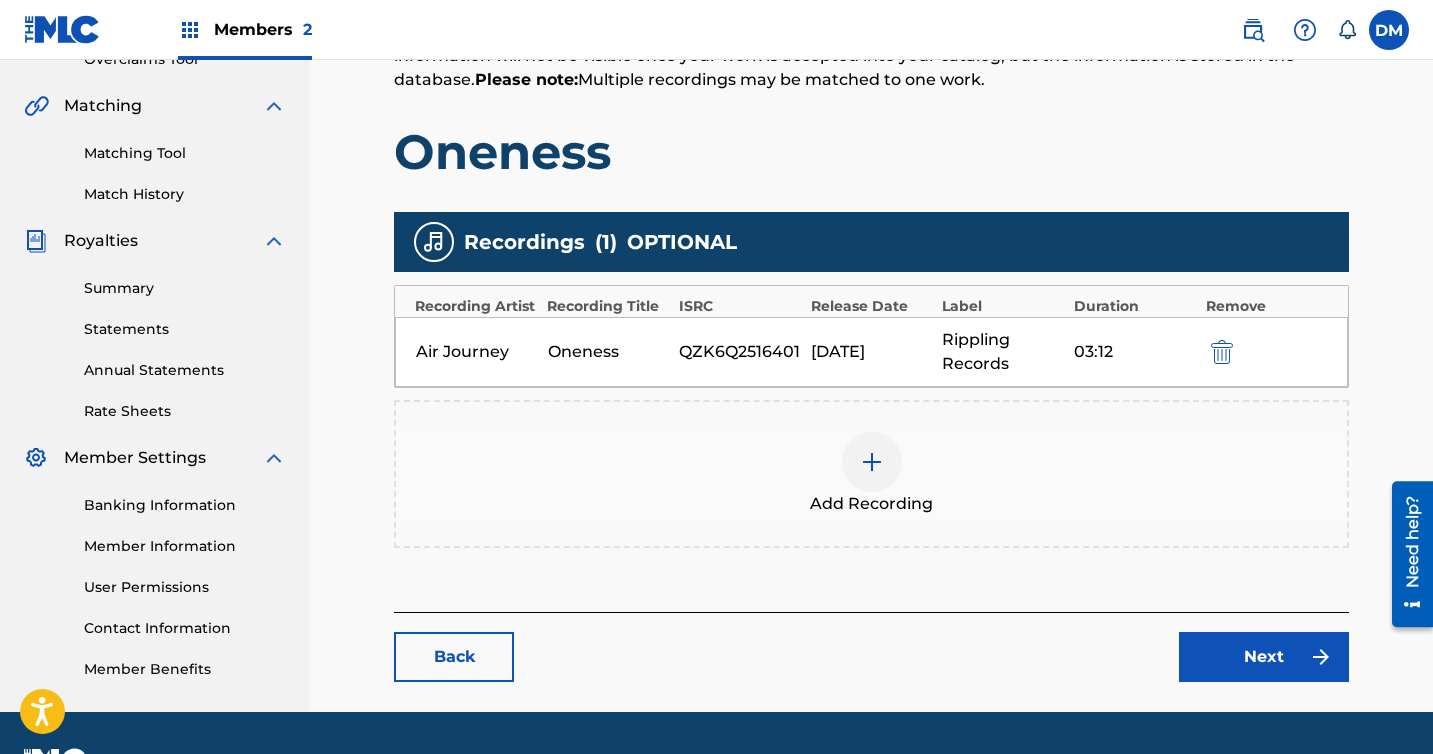 click on "Next" at bounding box center [1264, 657] 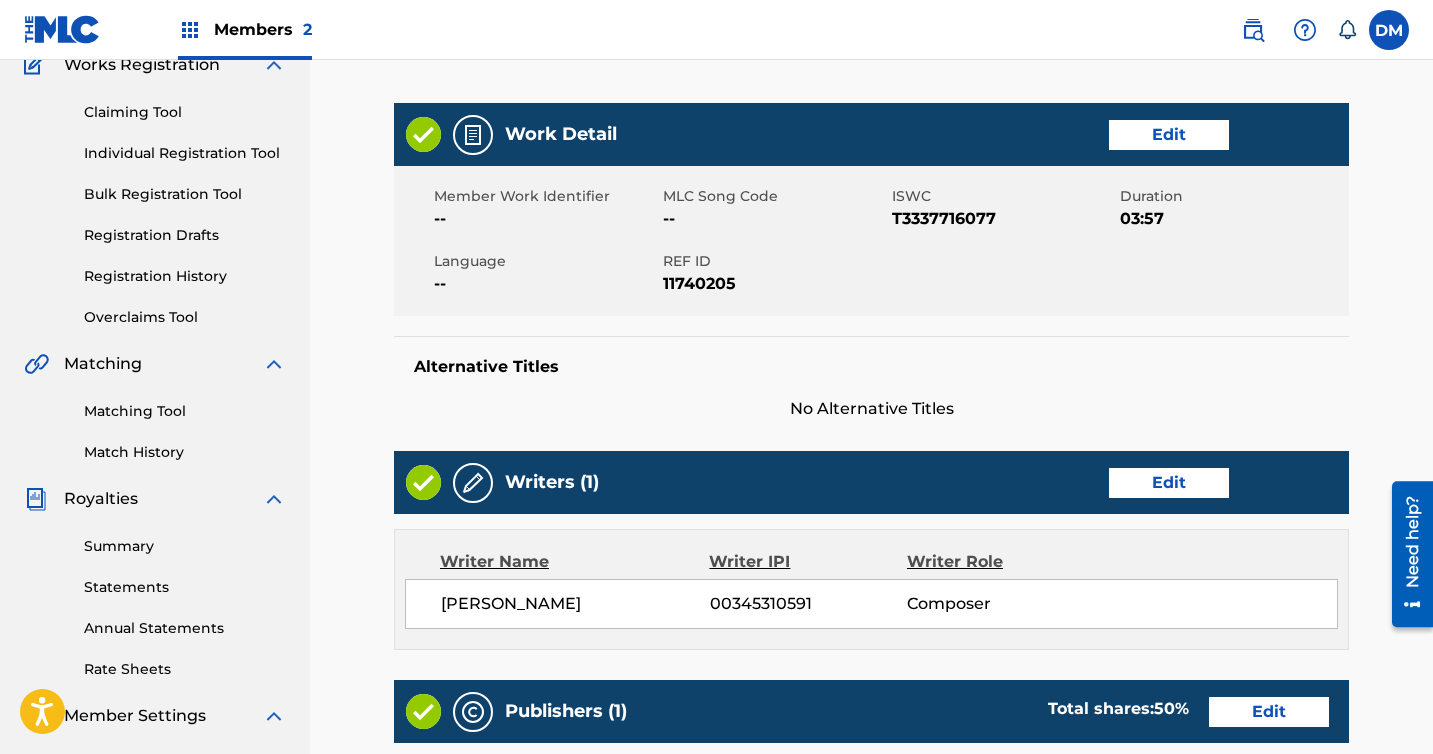 scroll, scrollTop: 105, scrollLeft: 0, axis: vertical 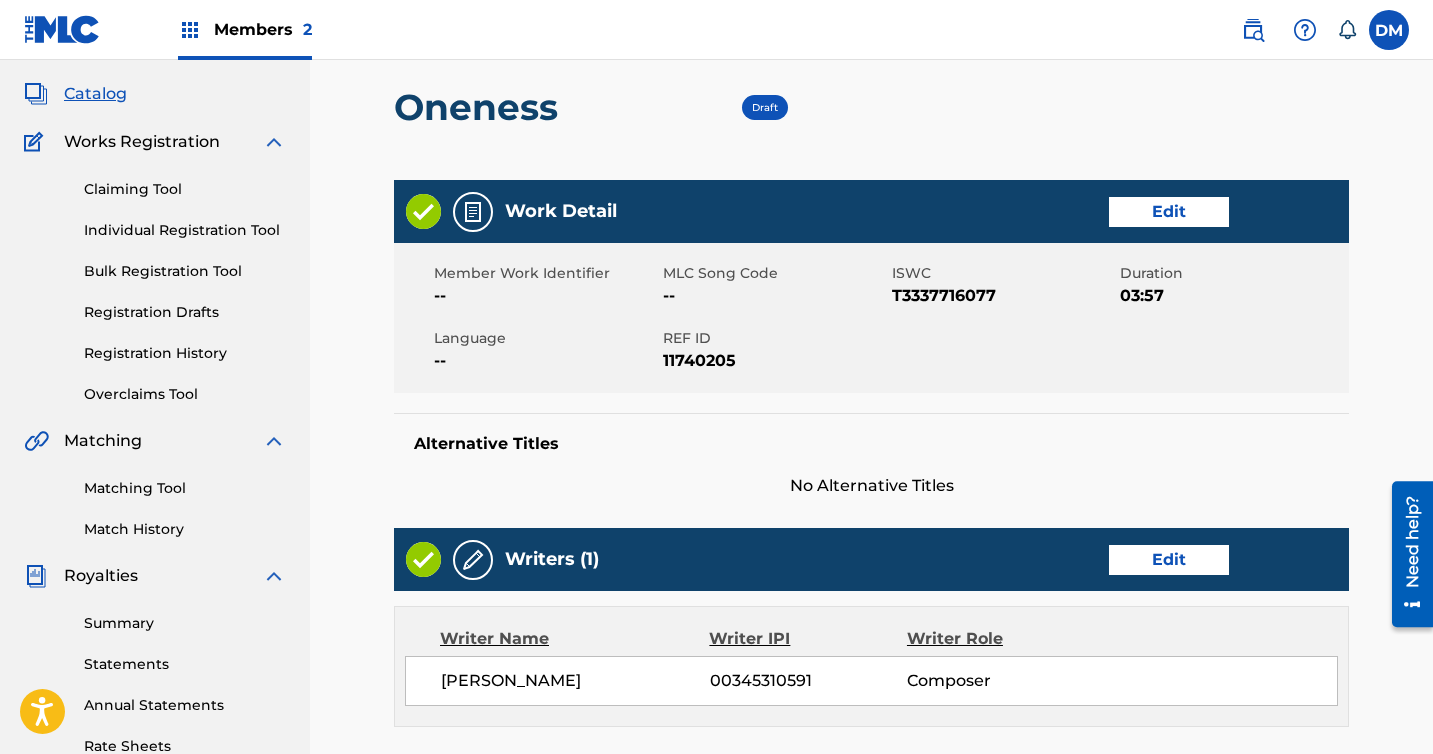 click on "Edit" at bounding box center [1169, 212] 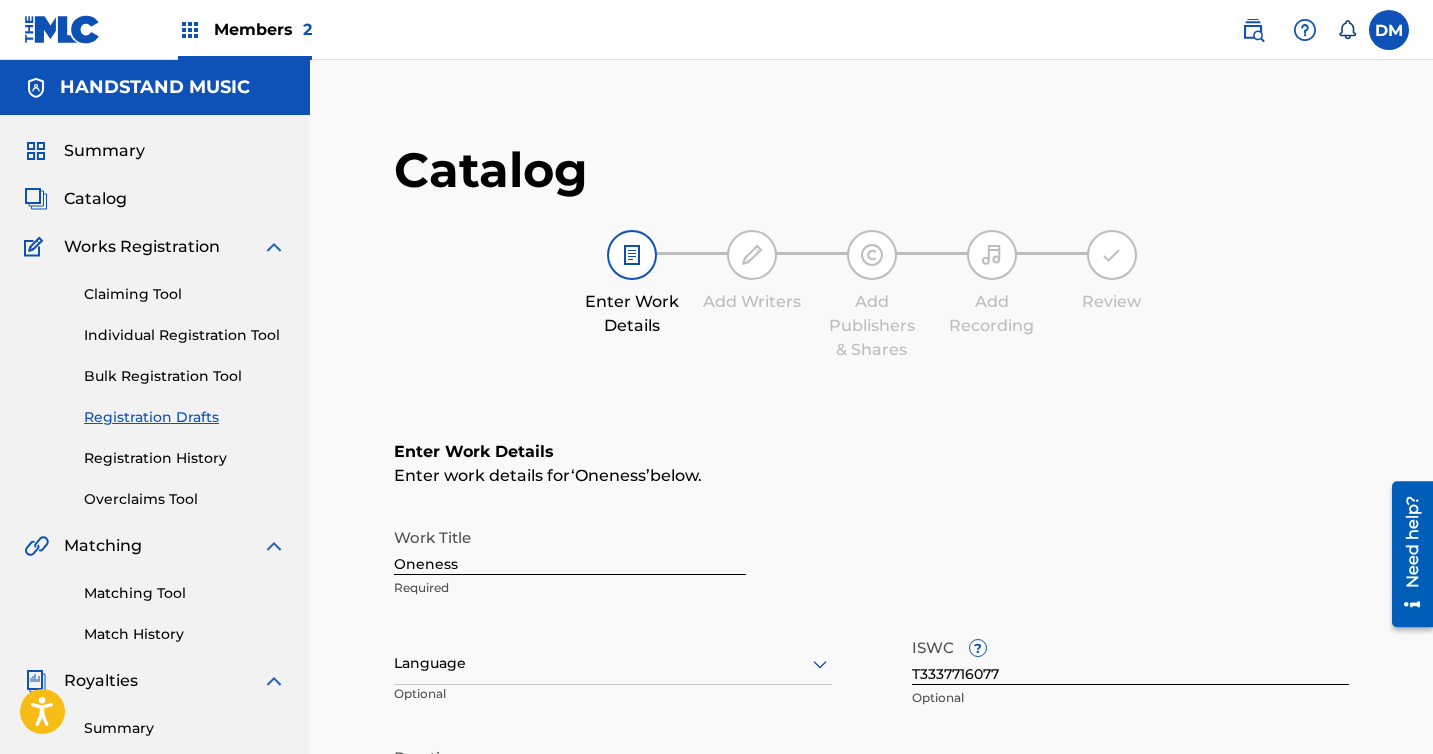 scroll, scrollTop: 261, scrollLeft: 0, axis: vertical 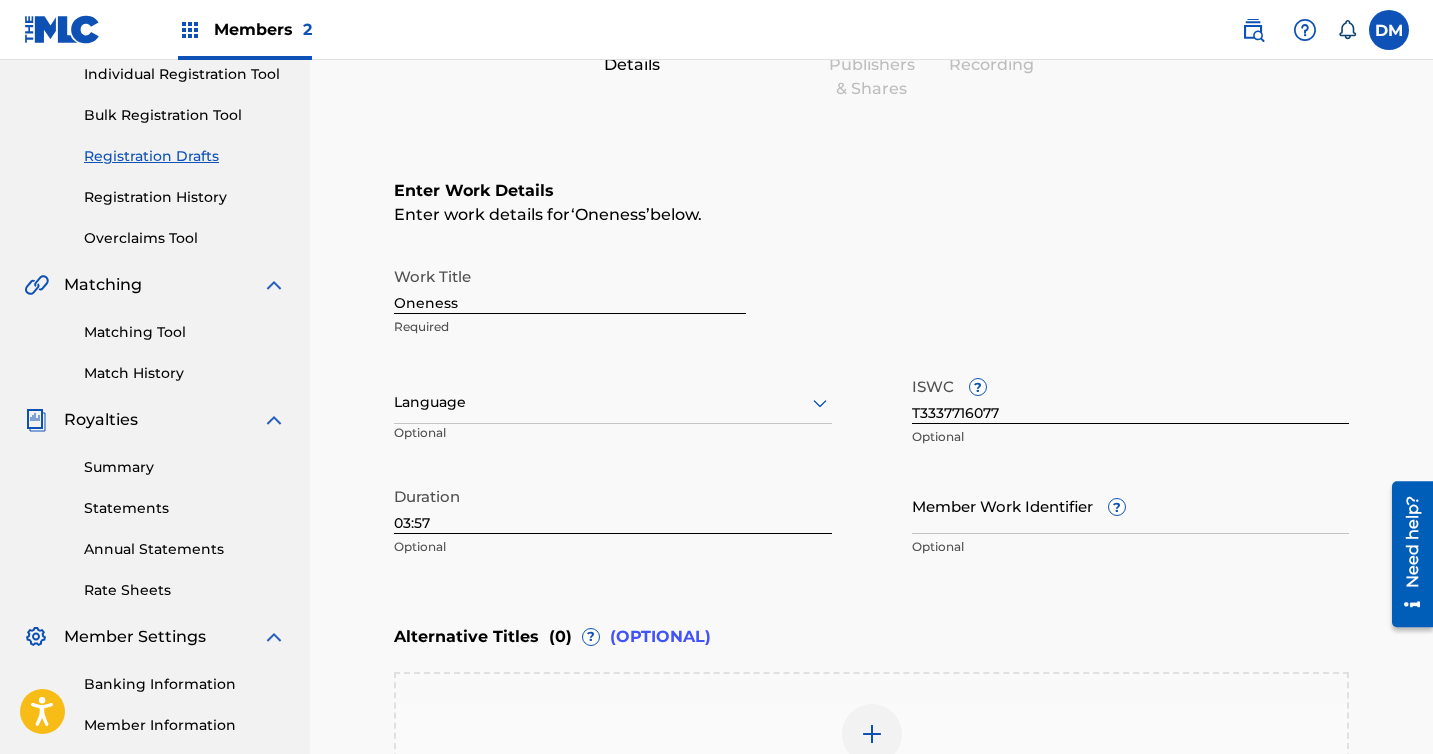 click on "03:57" at bounding box center [613, 505] 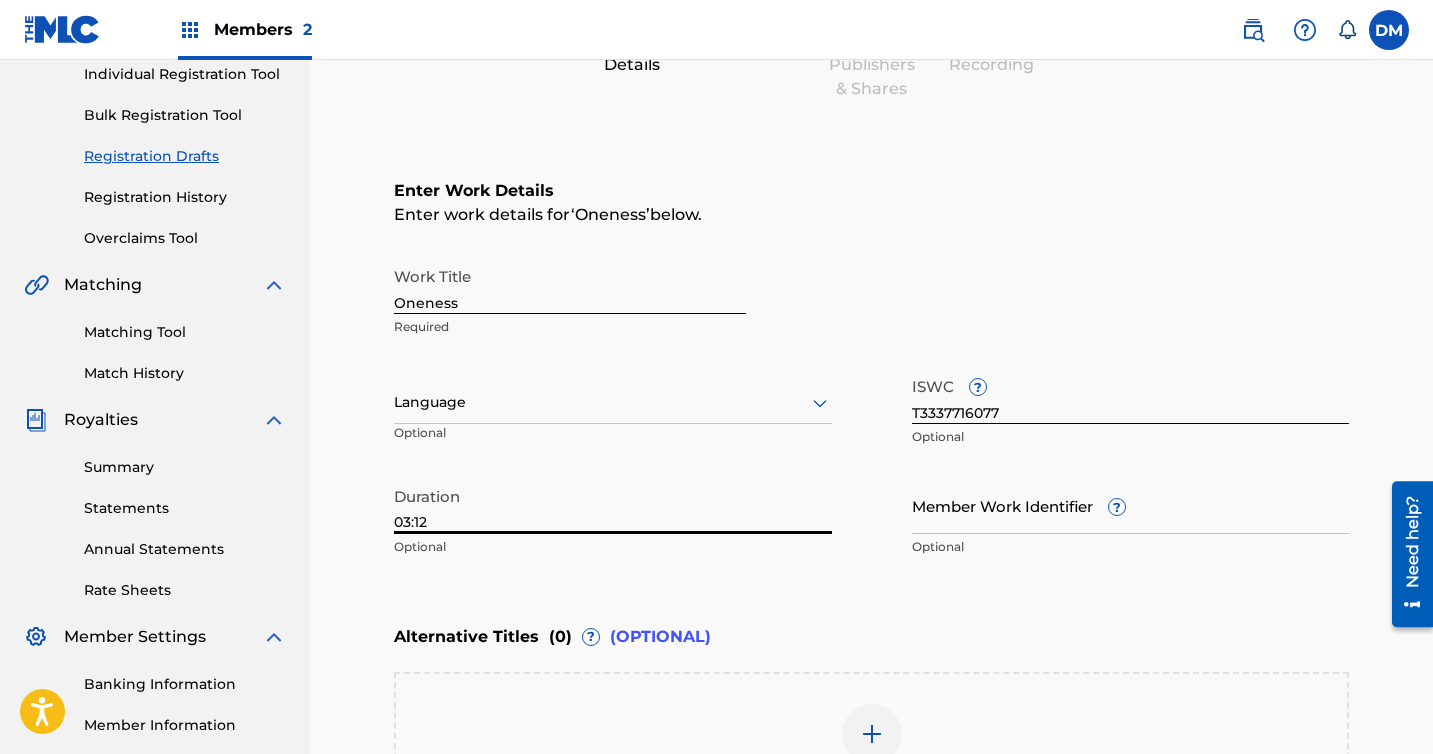click on "Enter Work Details Enter work details for  ‘ Oneness ’  below. Work Title   Oneness Required Language Optional ISWC   ? T3337716077 Optional Duration   03:12 Optional Member Work Identifier   ? Optional" at bounding box center (871, 373) 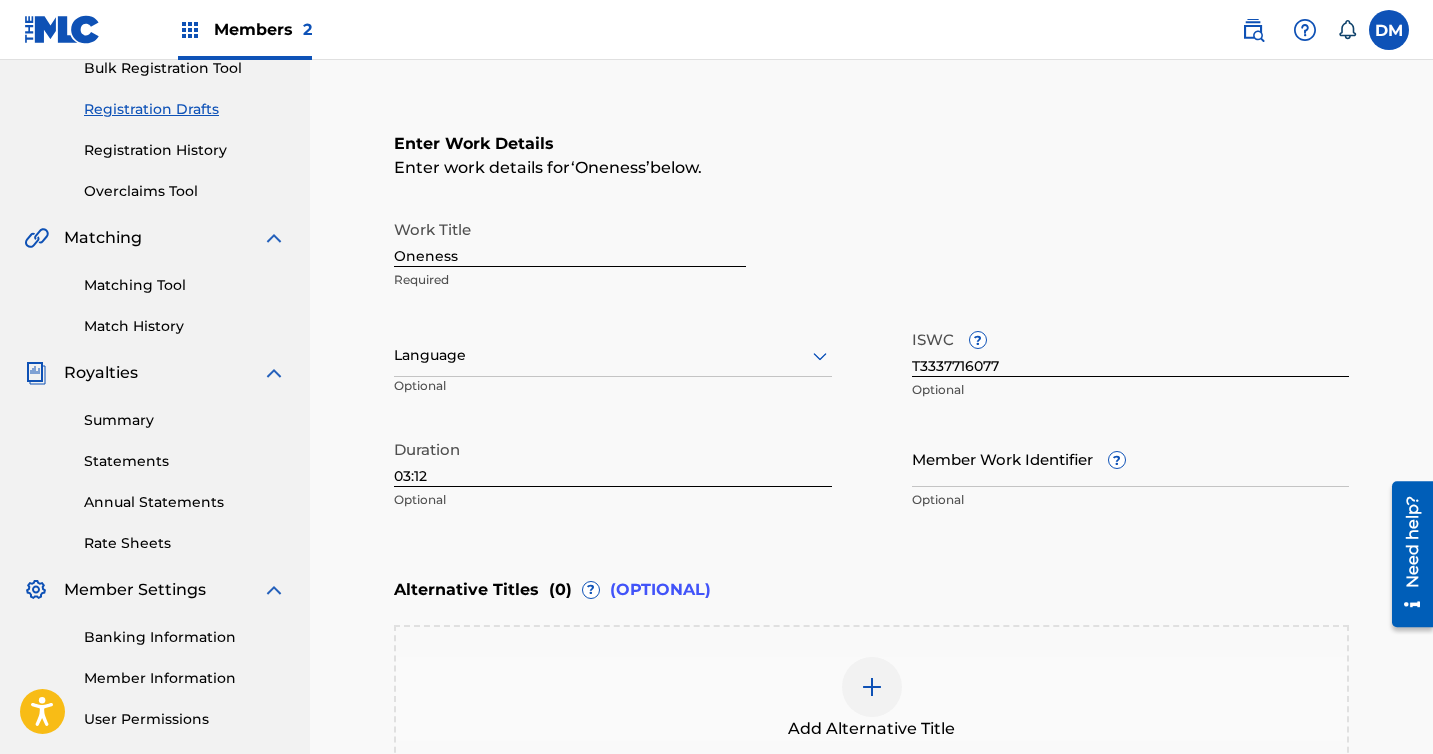 scroll, scrollTop: 332, scrollLeft: 0, axis: vertical 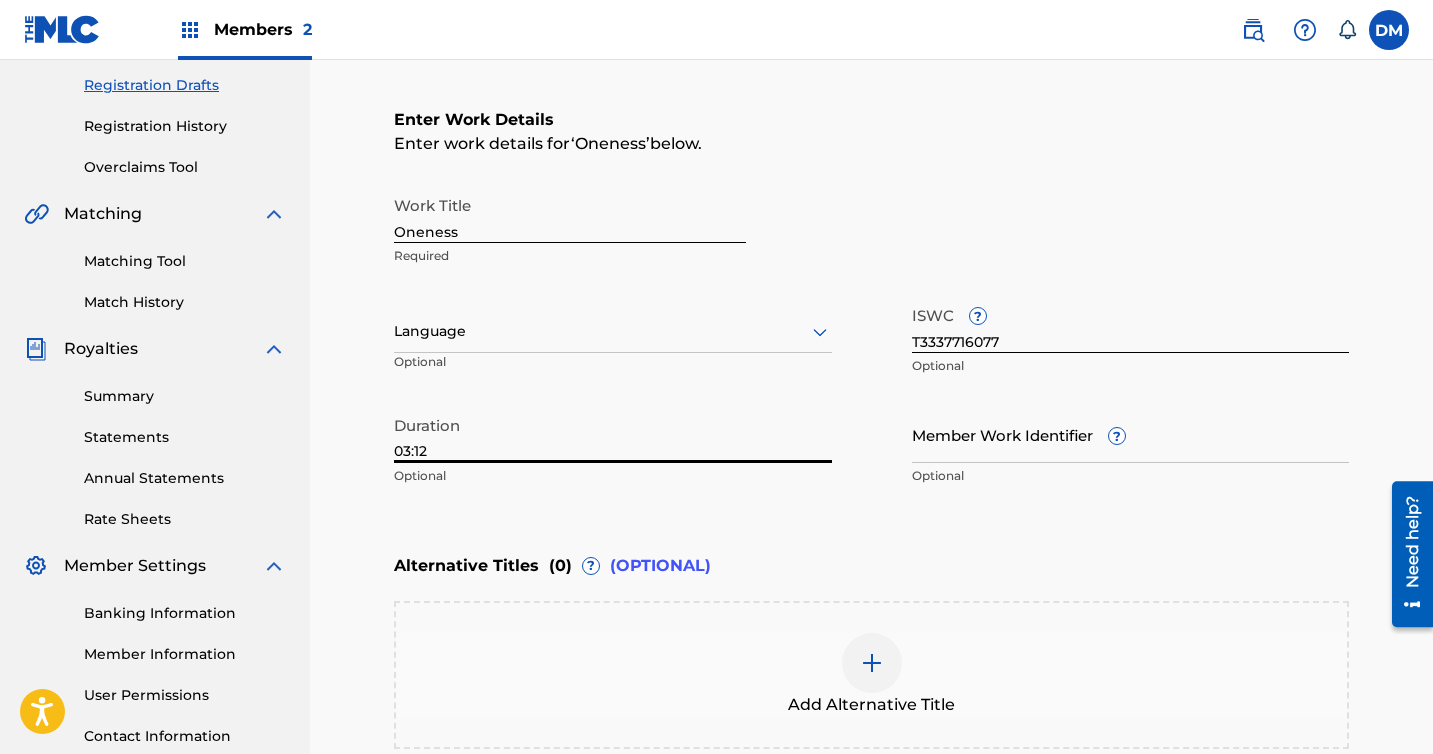 click on "03:12" at bounding box center (613, 434) 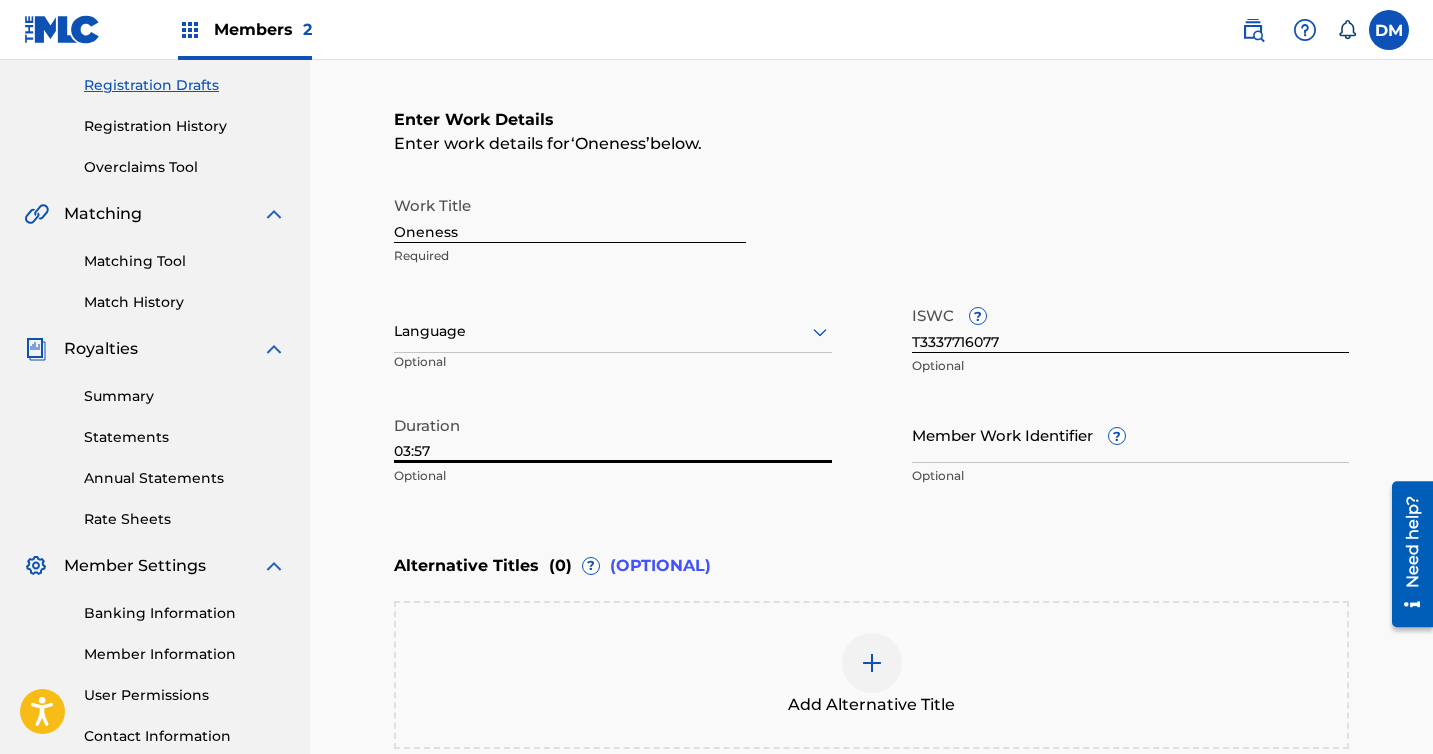 type on "03:57" 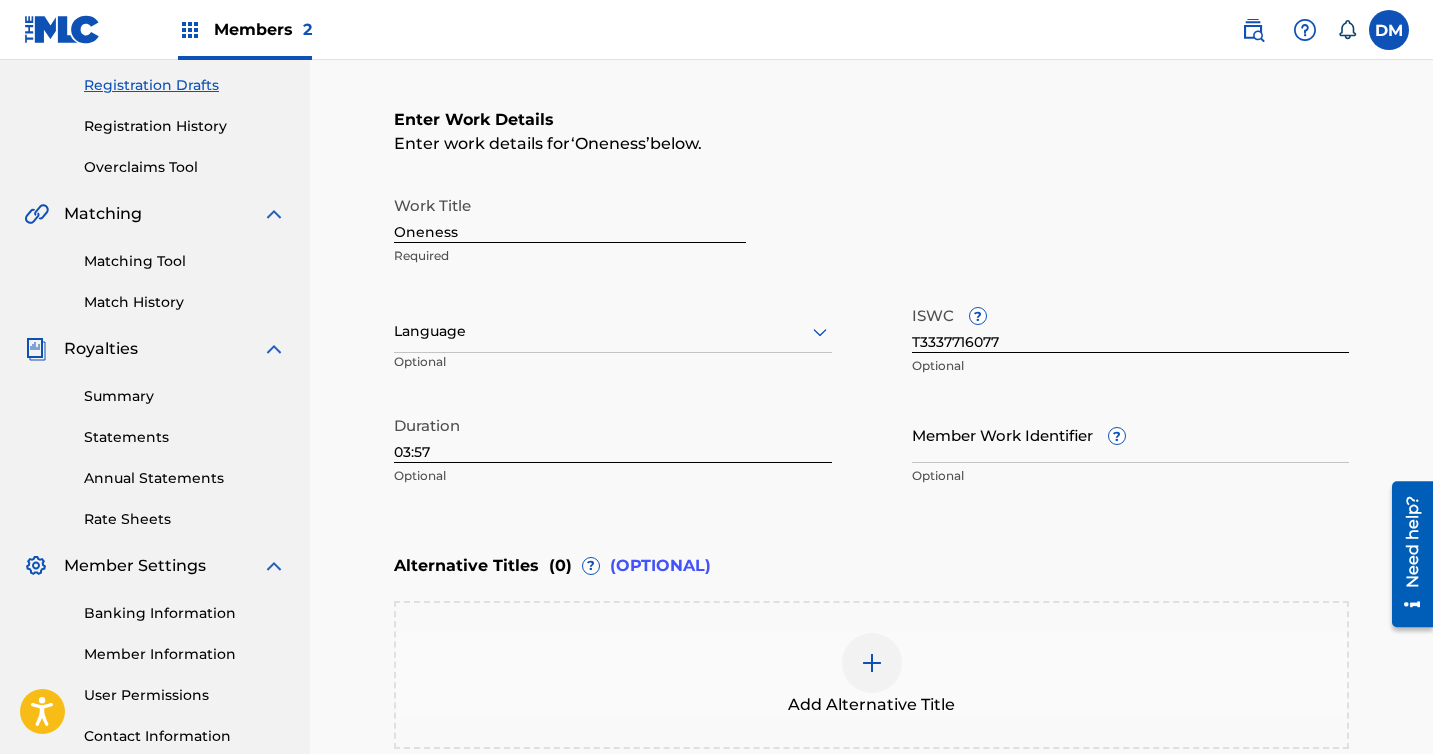 click on "Optional" at bounding box center (613, 476) 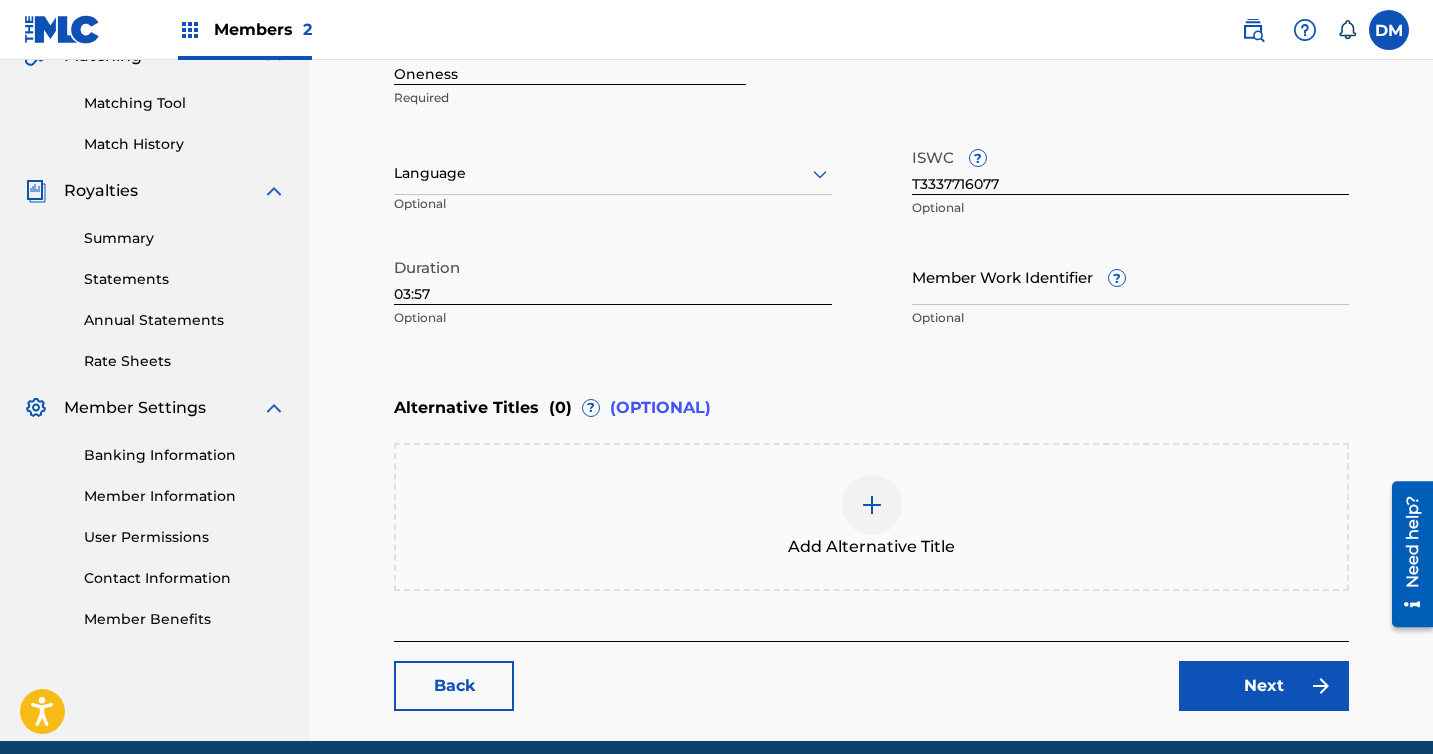 scroll, scrollTop: 572, scrollLeft: 0, axis: vertical 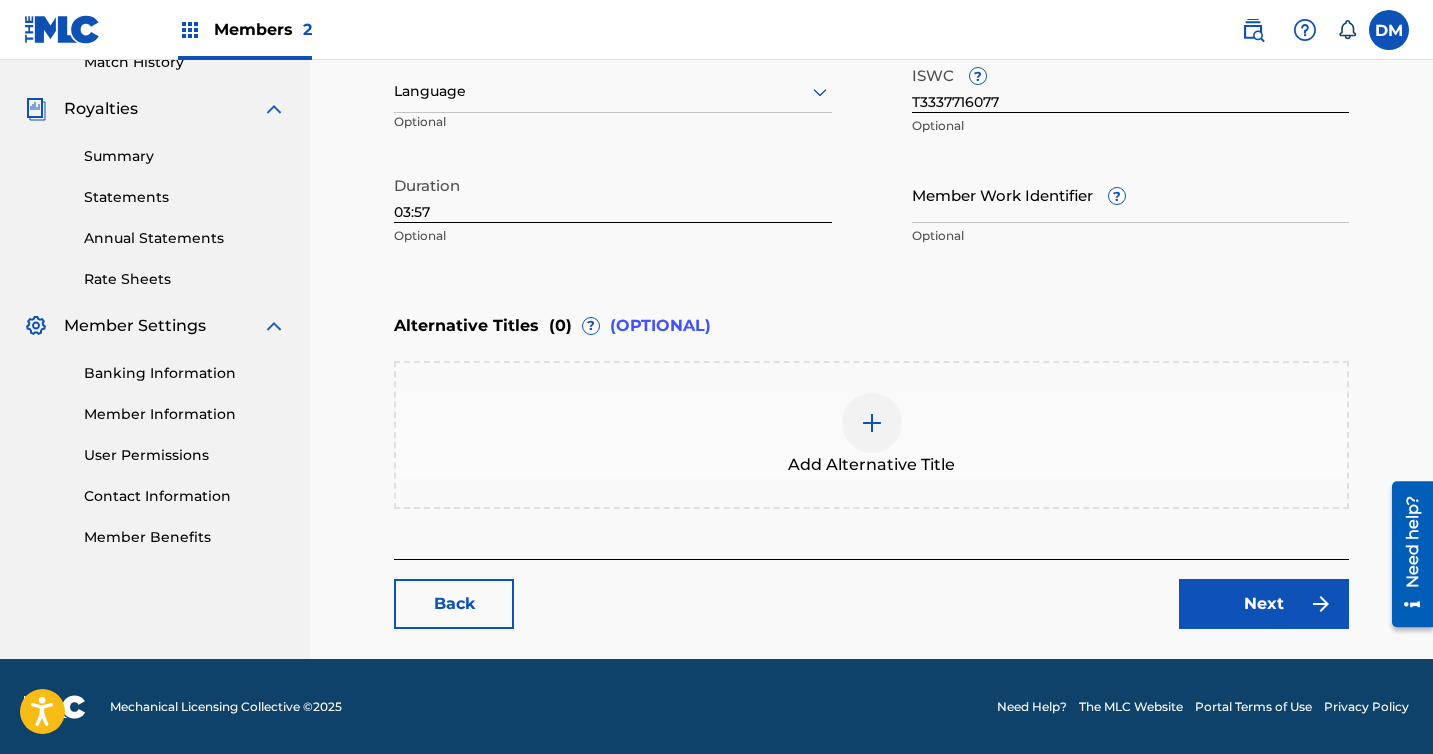 click on "Next" at bounding box center (1264, 604) 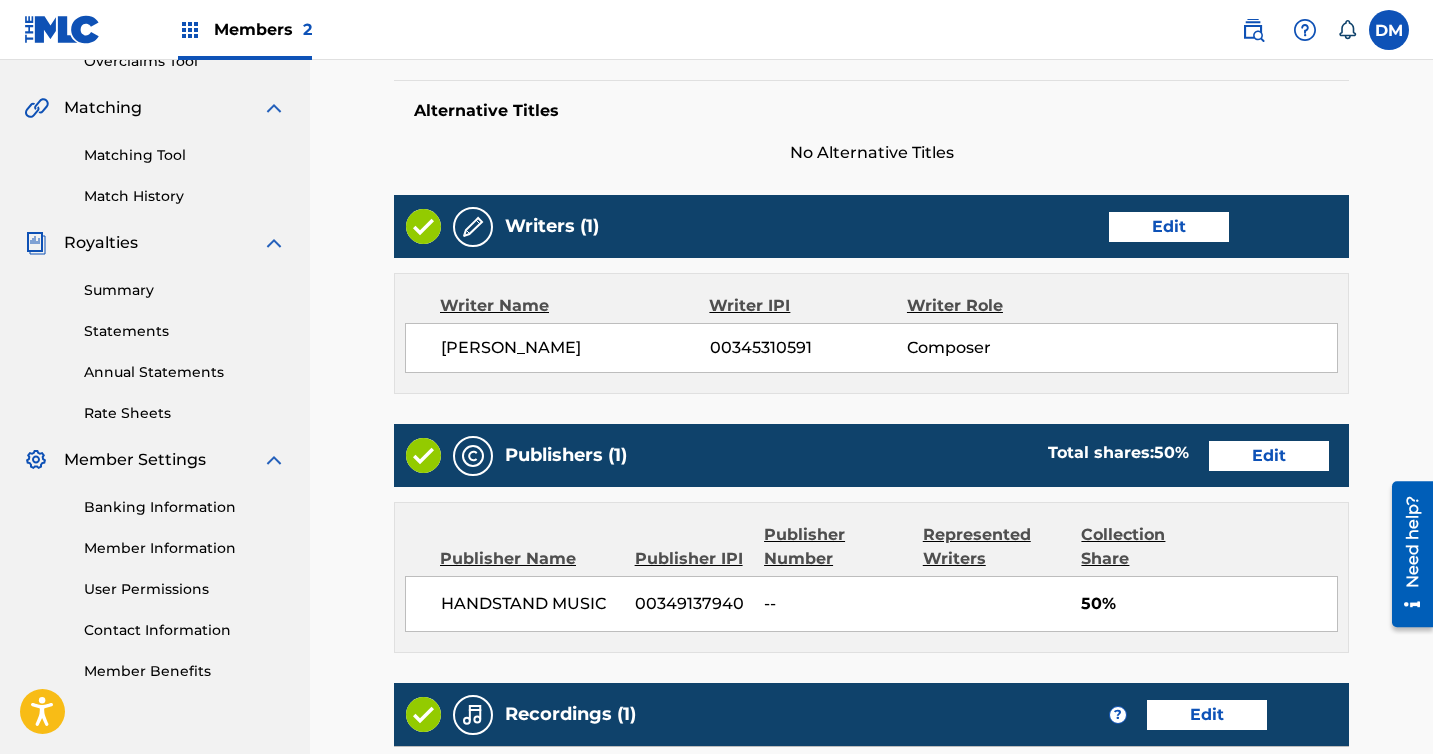 scroll, scrollTop: 442, scrollLeft: 0, axis: vertical 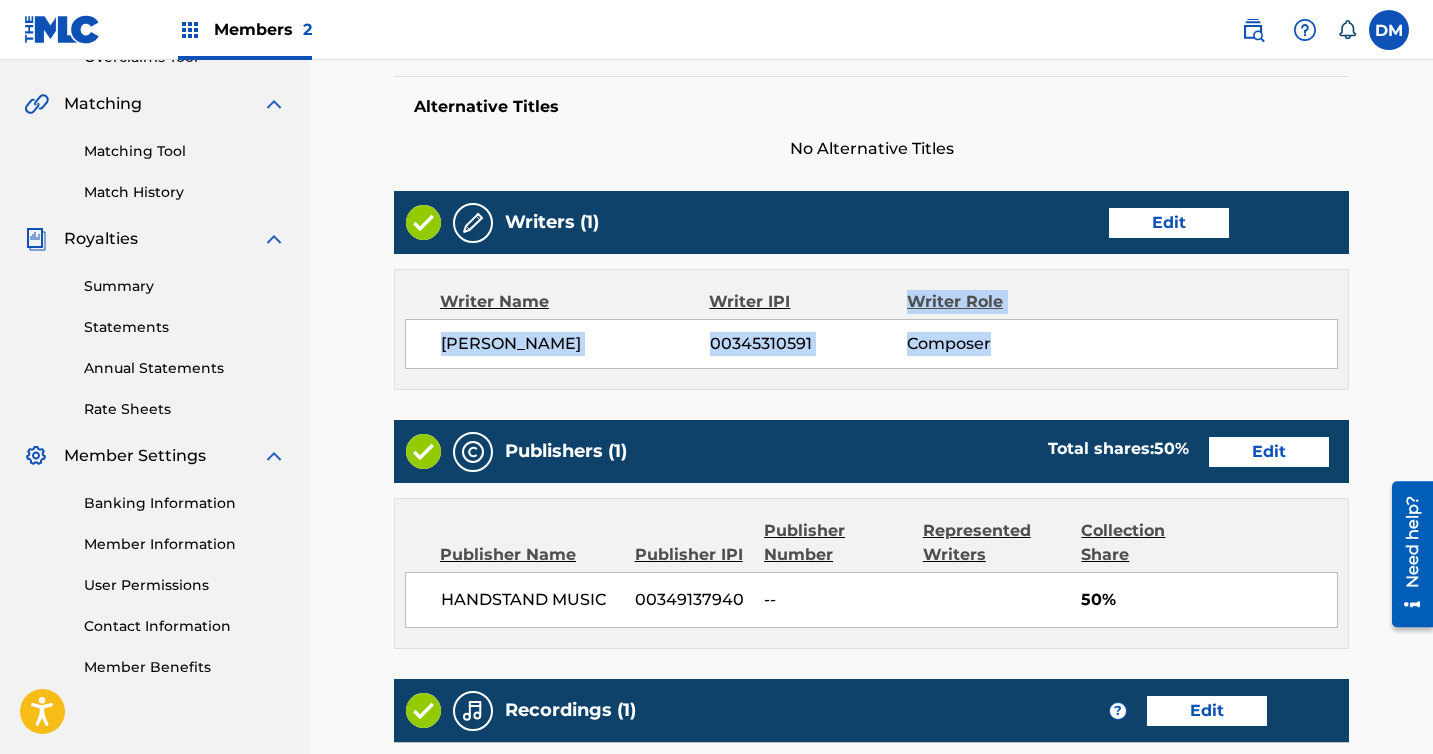 drag, startPoint x: 1029, startPoint y: 336, endPoint x: 1022, endPoint y: 279, distance: 57.428215 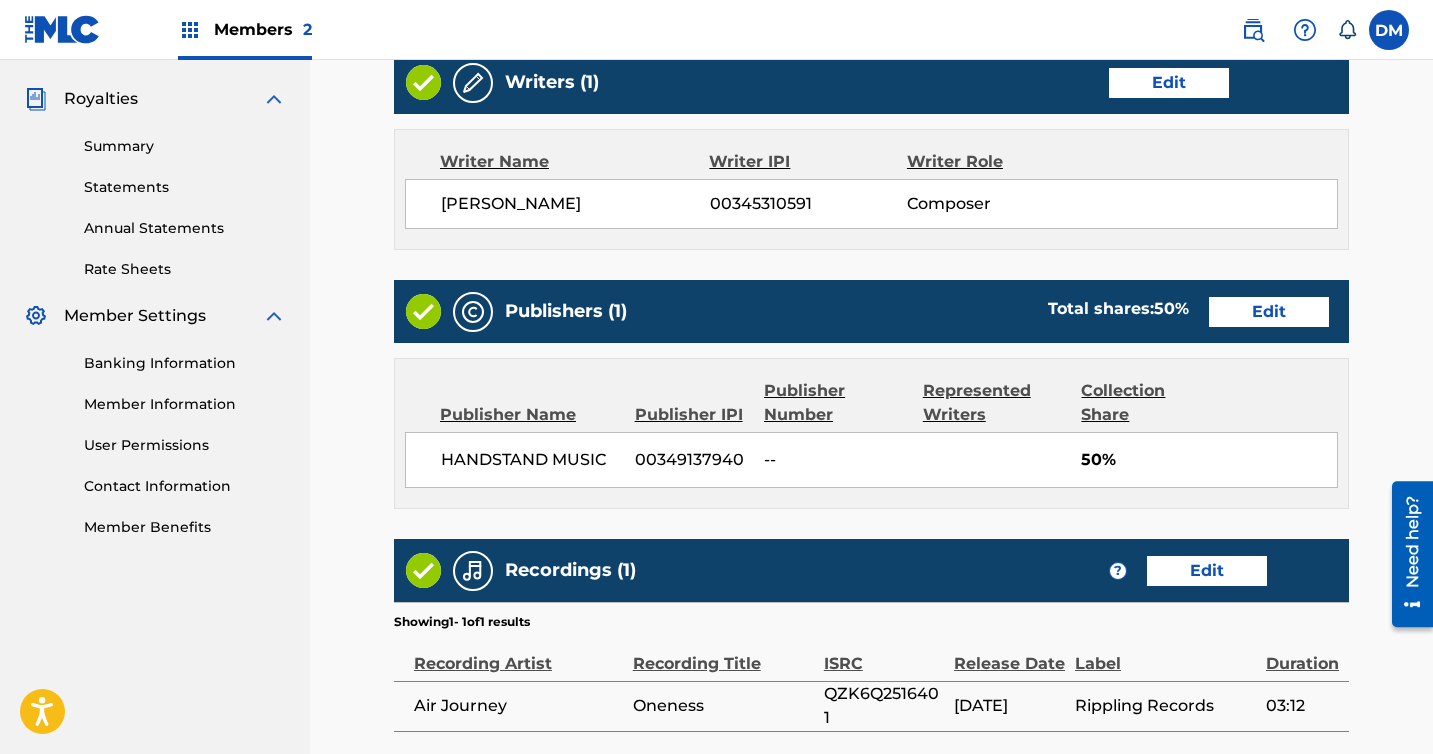 scroll, scrollTop: 529, scrollLeft: 0, axis: vertical 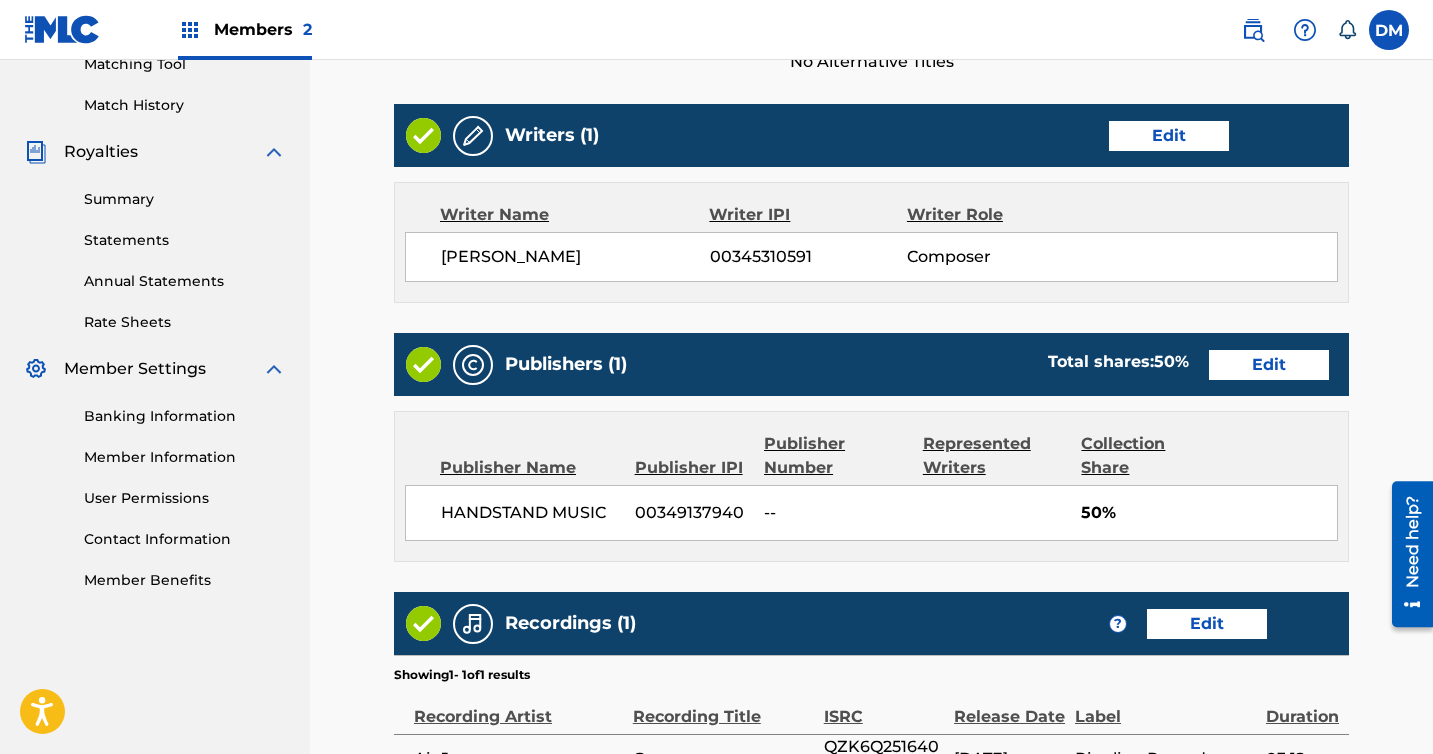 click on "Edit" at bounding box center (1269, 365) 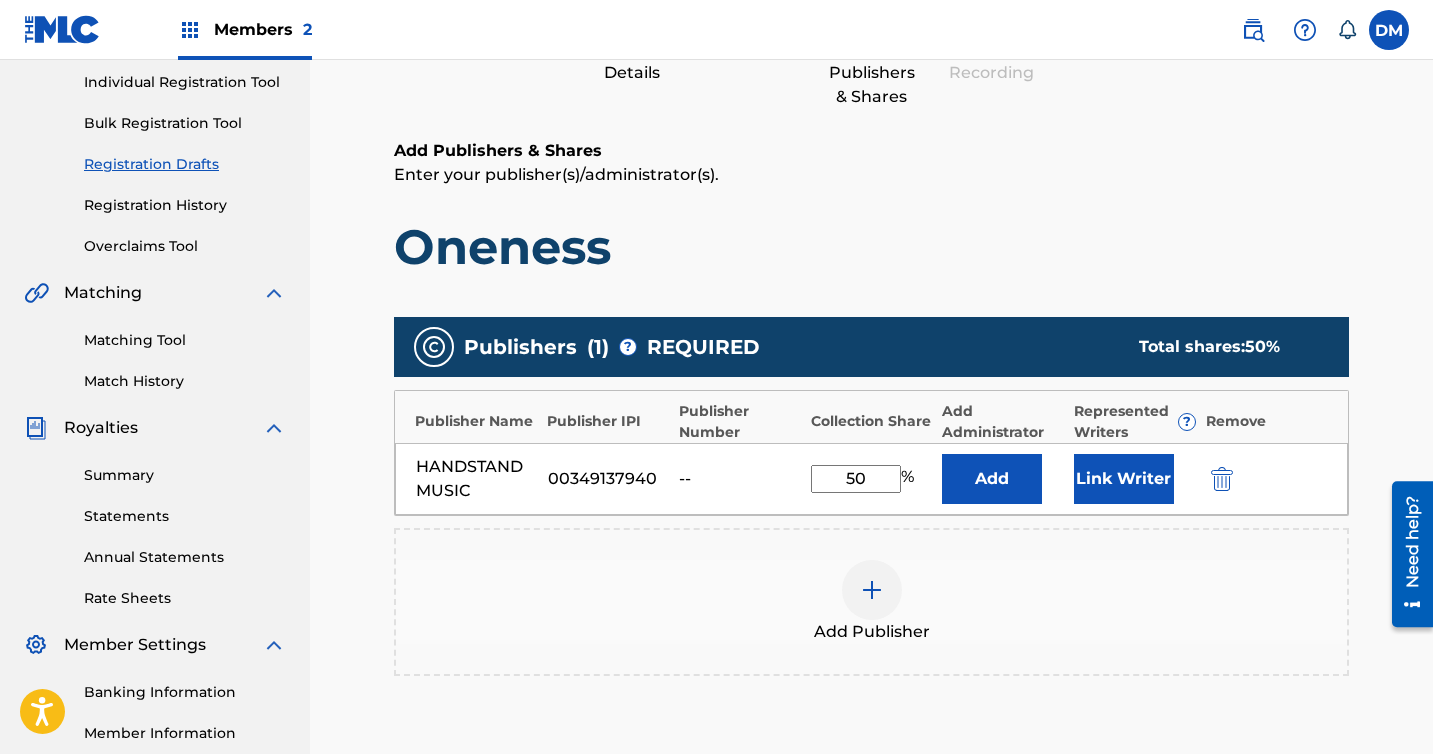 scroll, scrollTop: 258, scrollLeft: 0, axis: vertical 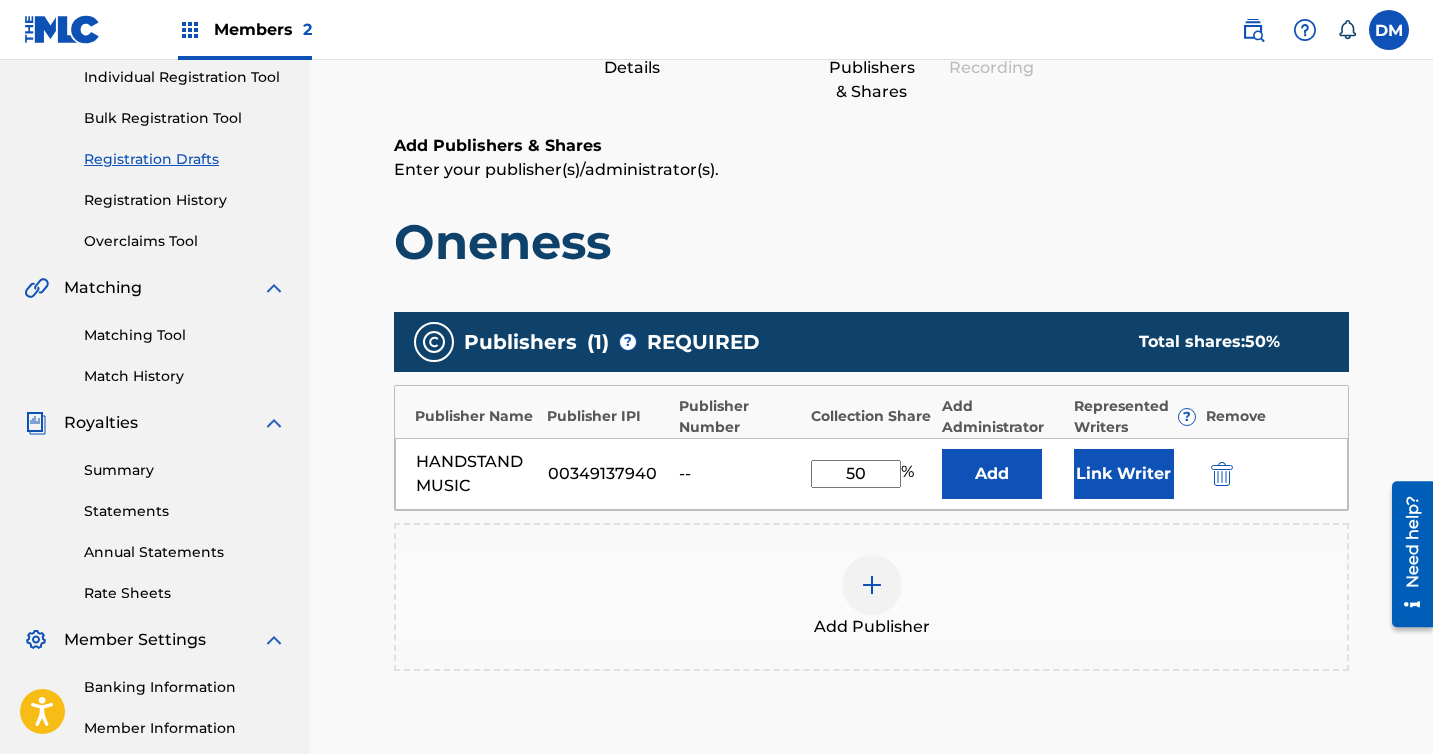 click on "Link Writer" at bounding box center (1124, 474) 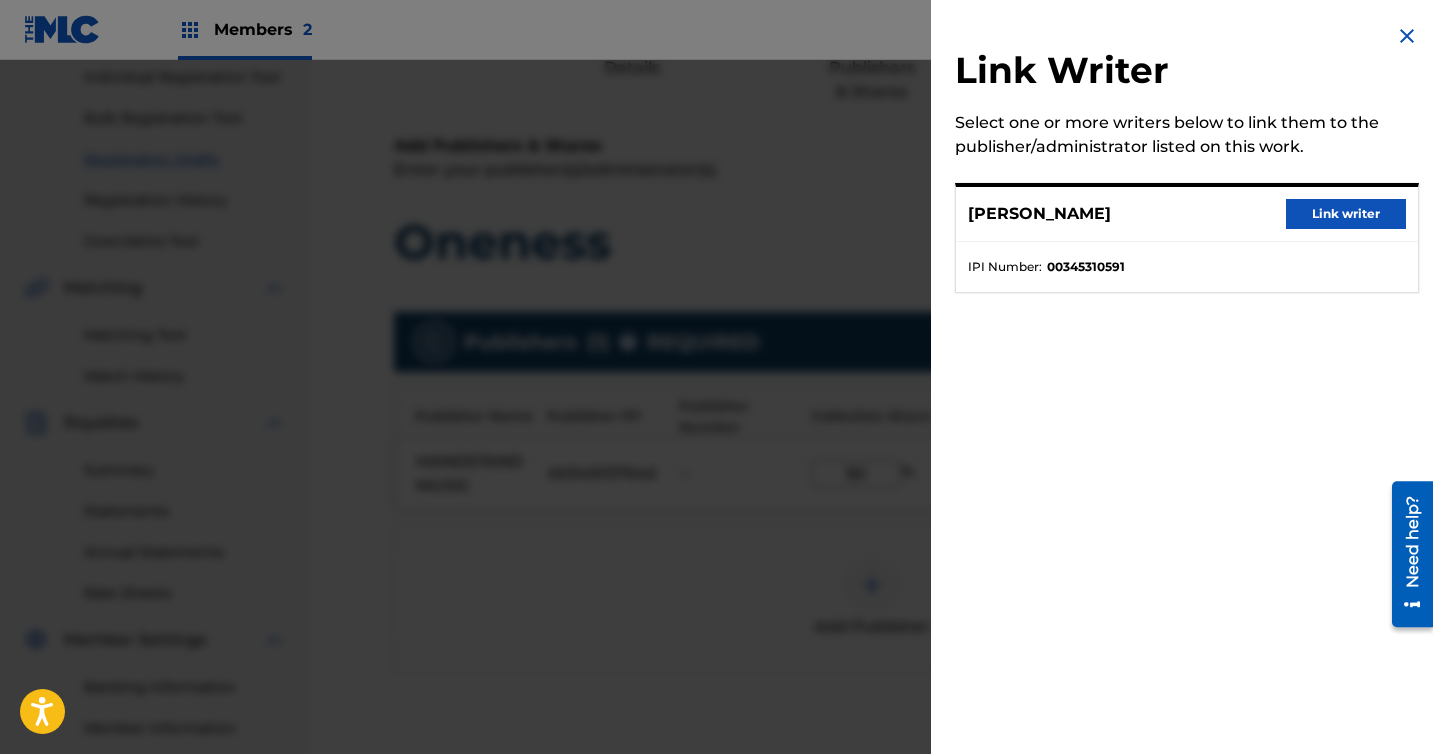 click on "Link writer" at bounding box center [1346, 214] 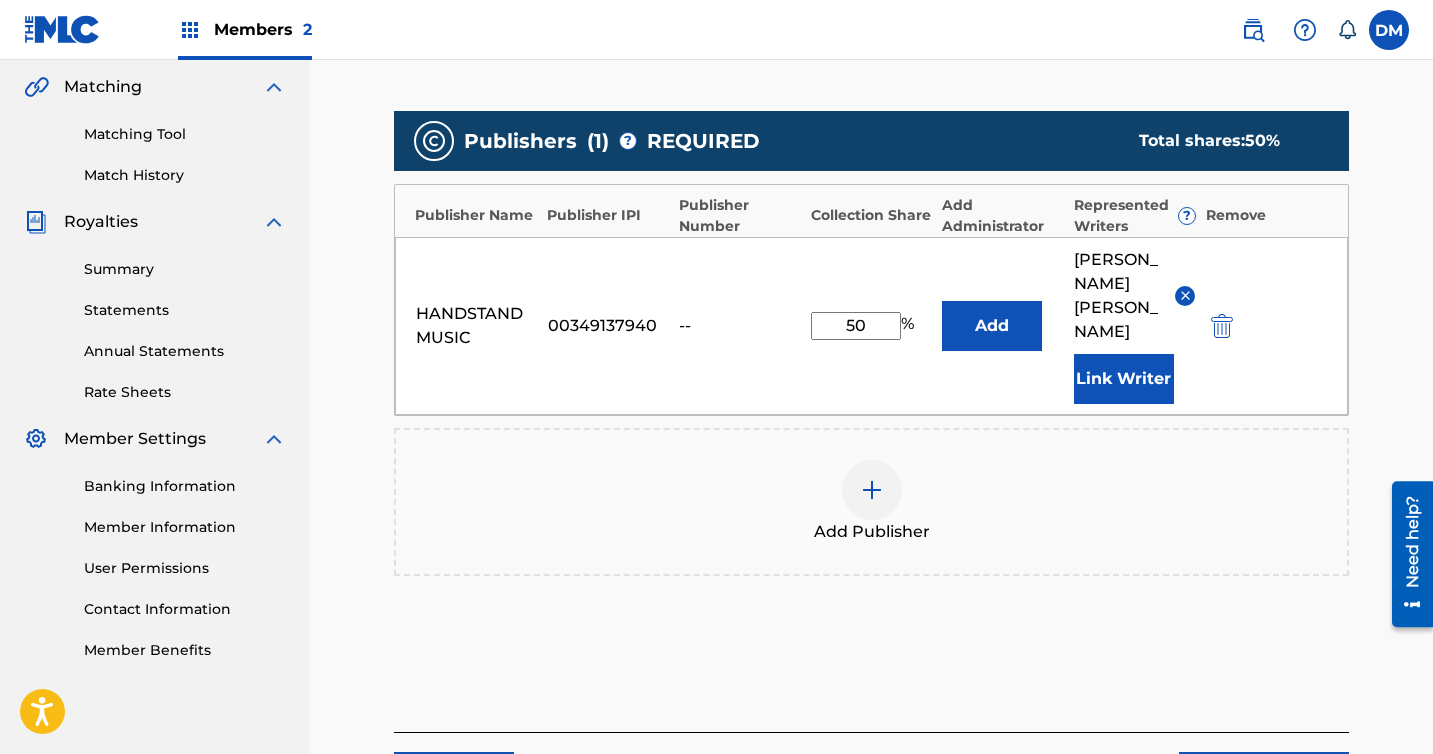scroll, scrollTop: 585, scrollLeft: 0, axis: vertical 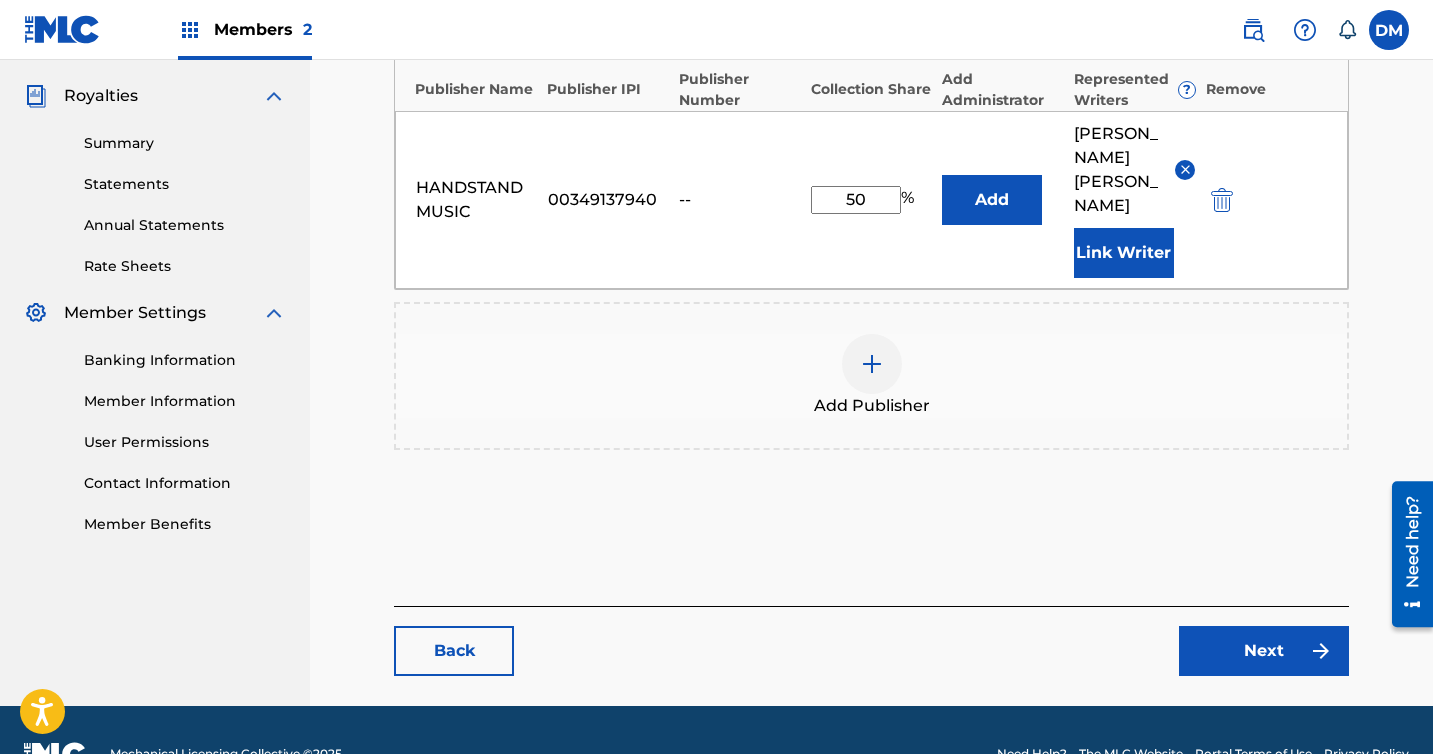 click on "Next" at bounding box center [1264, 651] 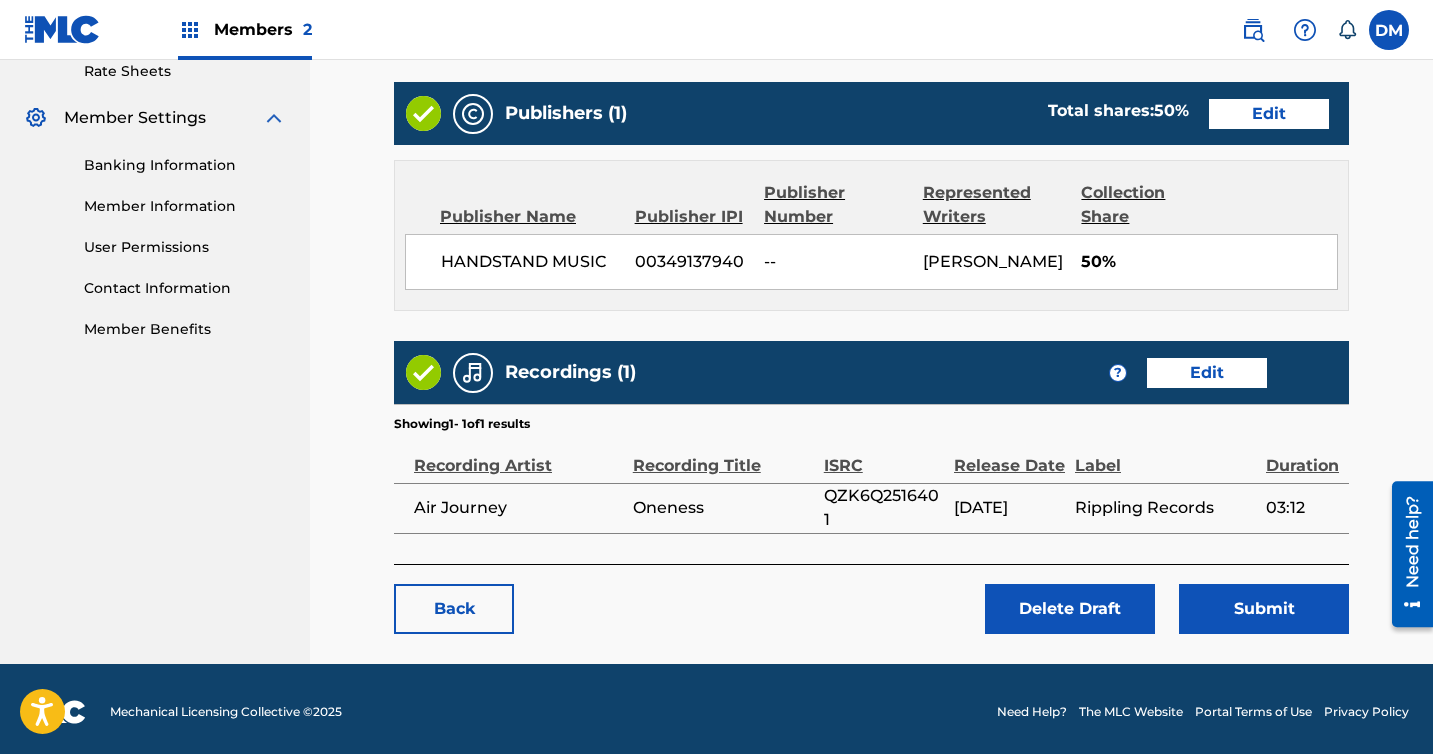 scroll, scrollTop: 784, scrollLeft: 0, axis: vertical 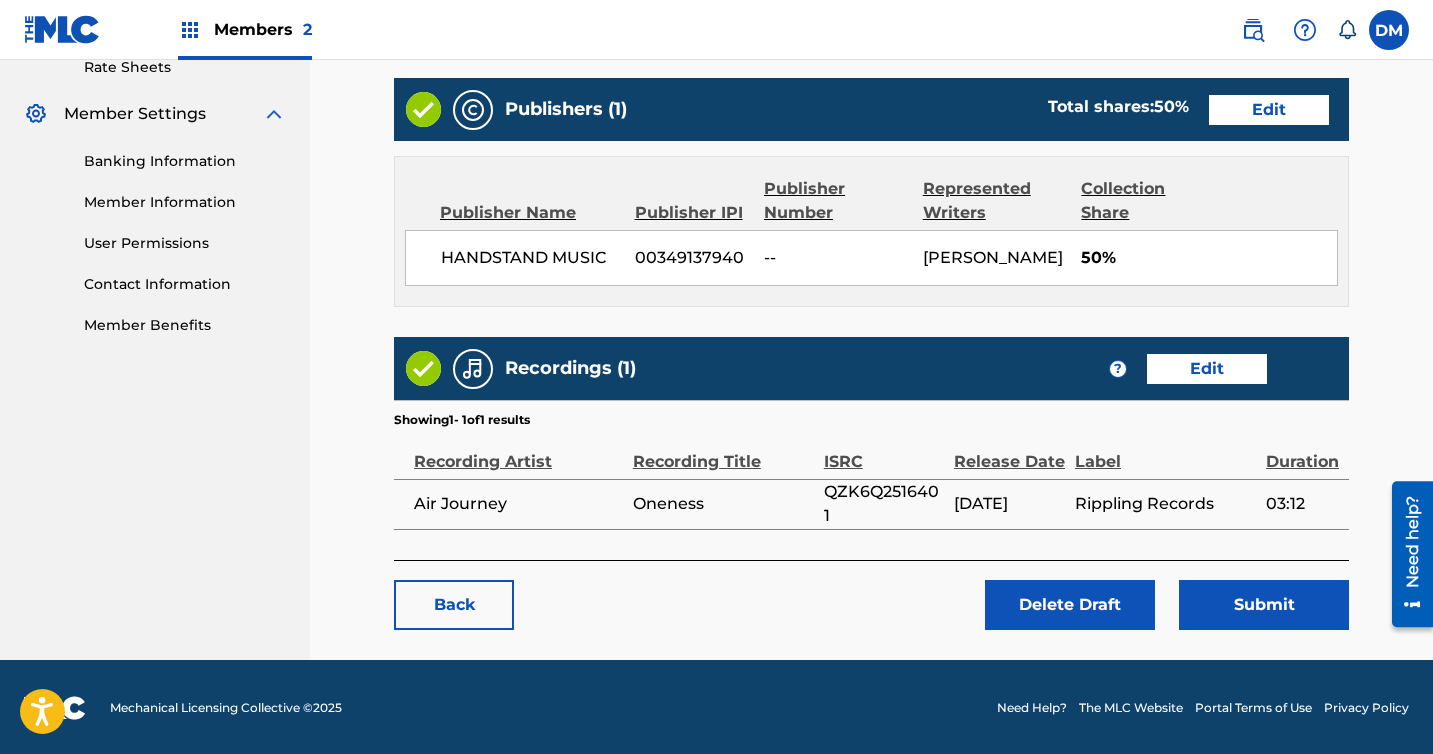 click on "Submit" at bounding box center (1264, 605) 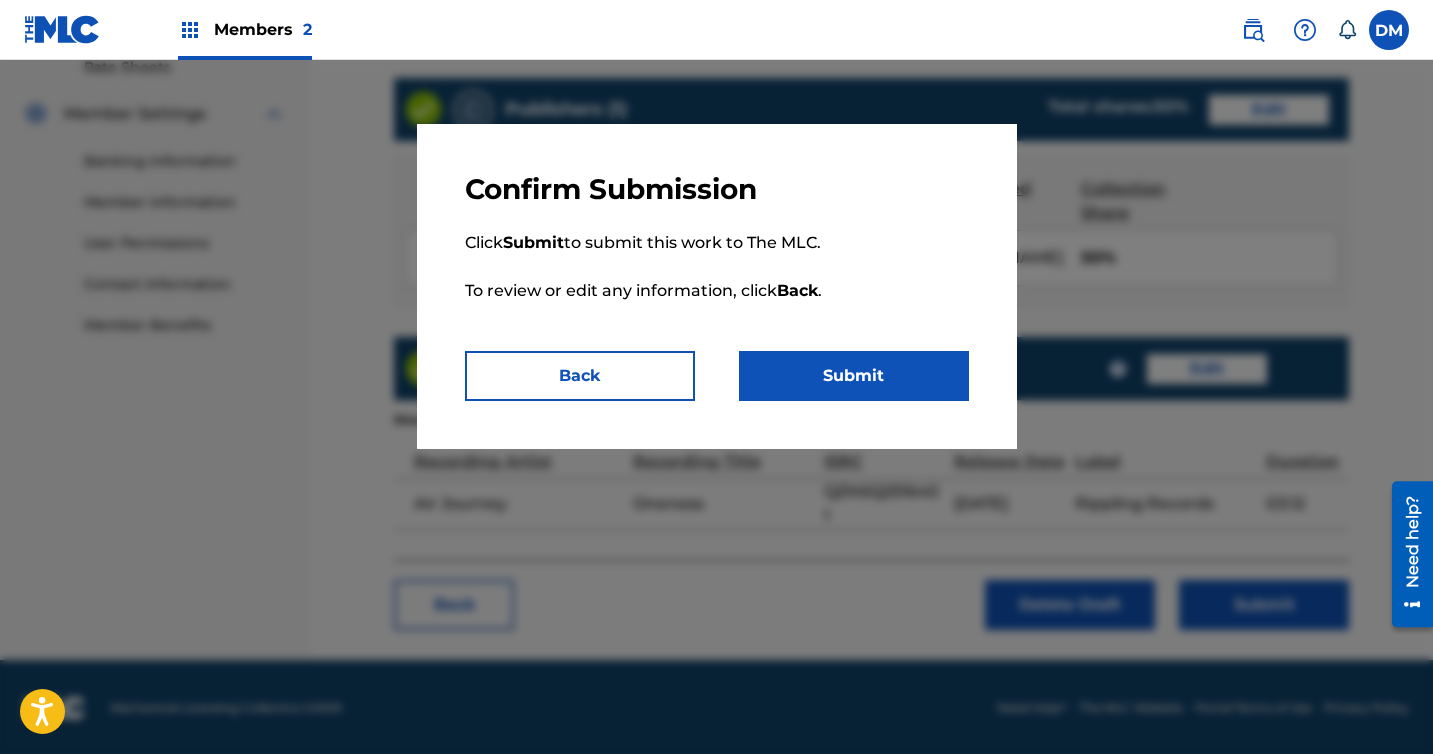 click on "Back" at bounding box center [580, 376] 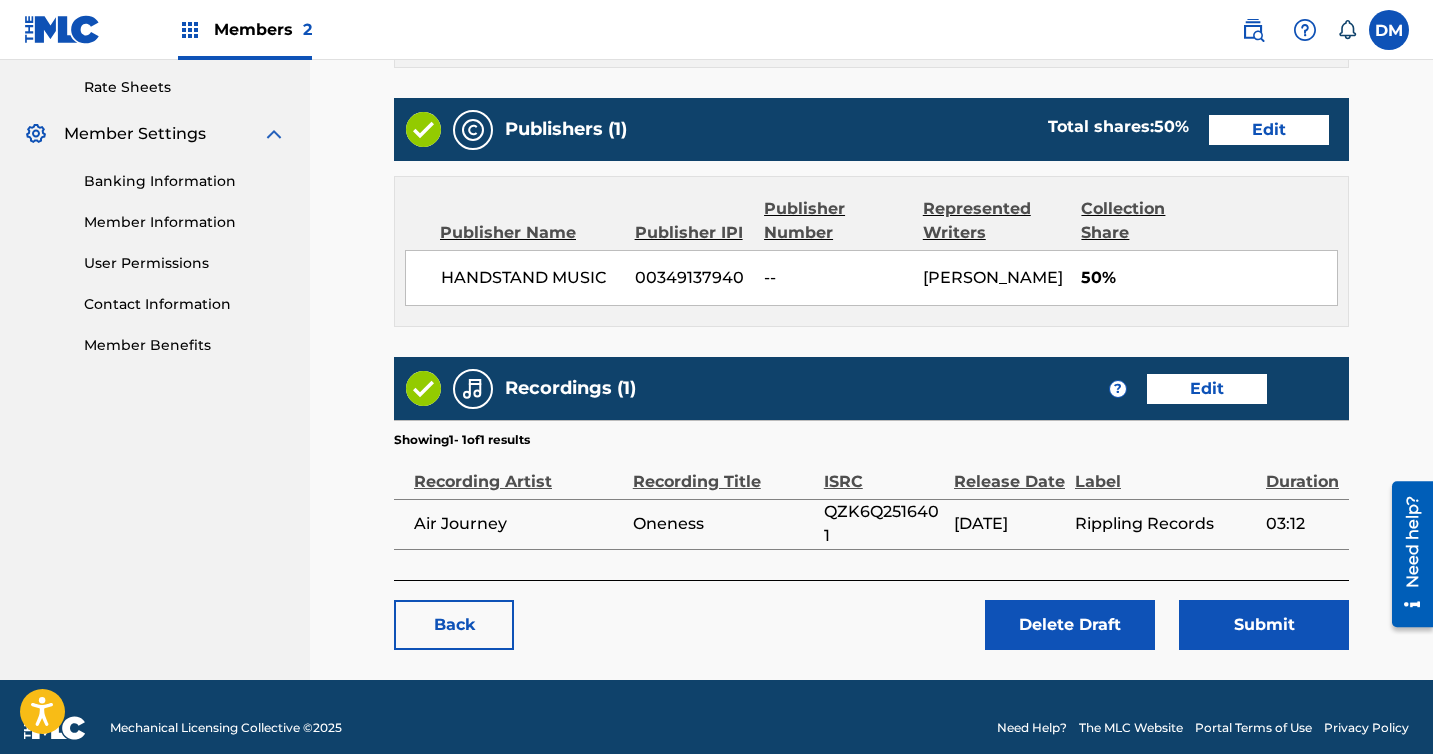 scroll, scrollTop: 784, scrollLeft: 0, axis: vertical 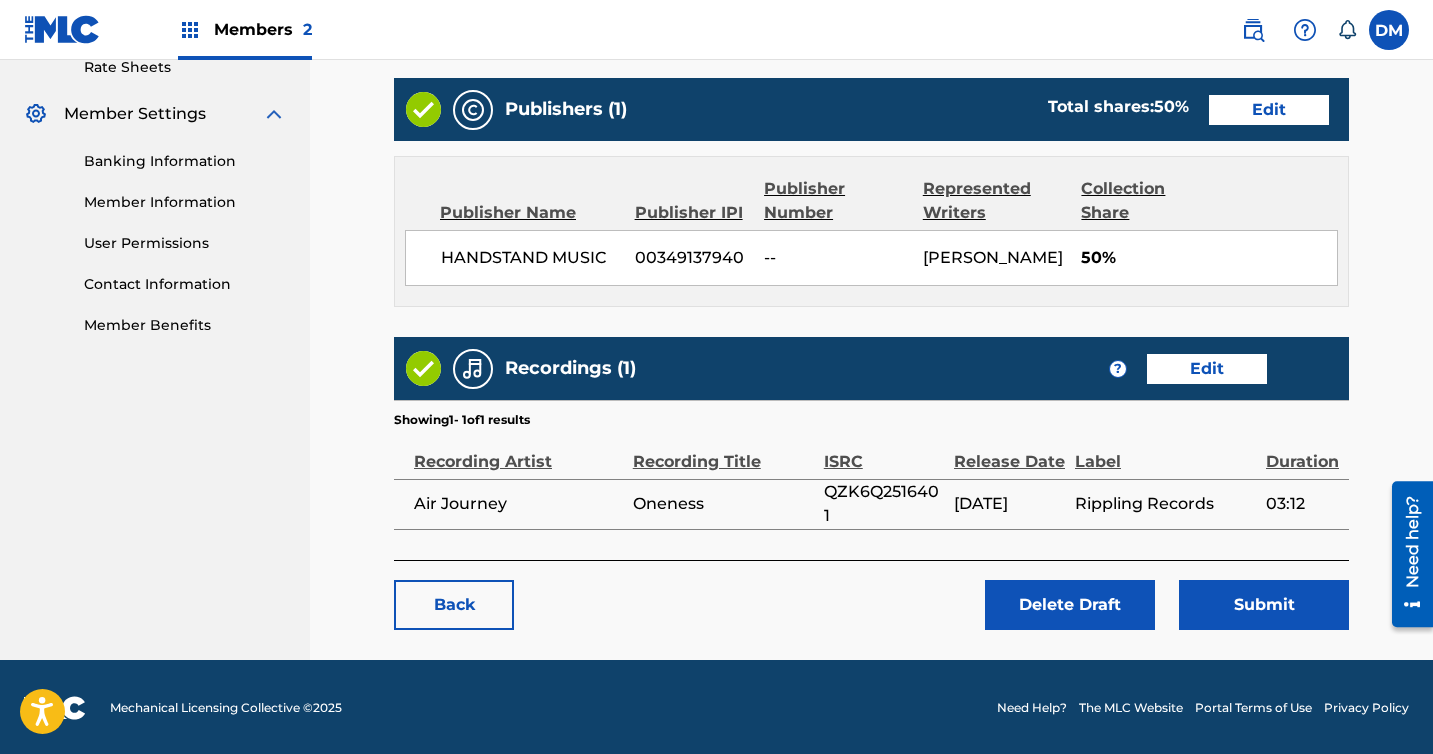 click on "Submit" at bounding box center [1264, 605] 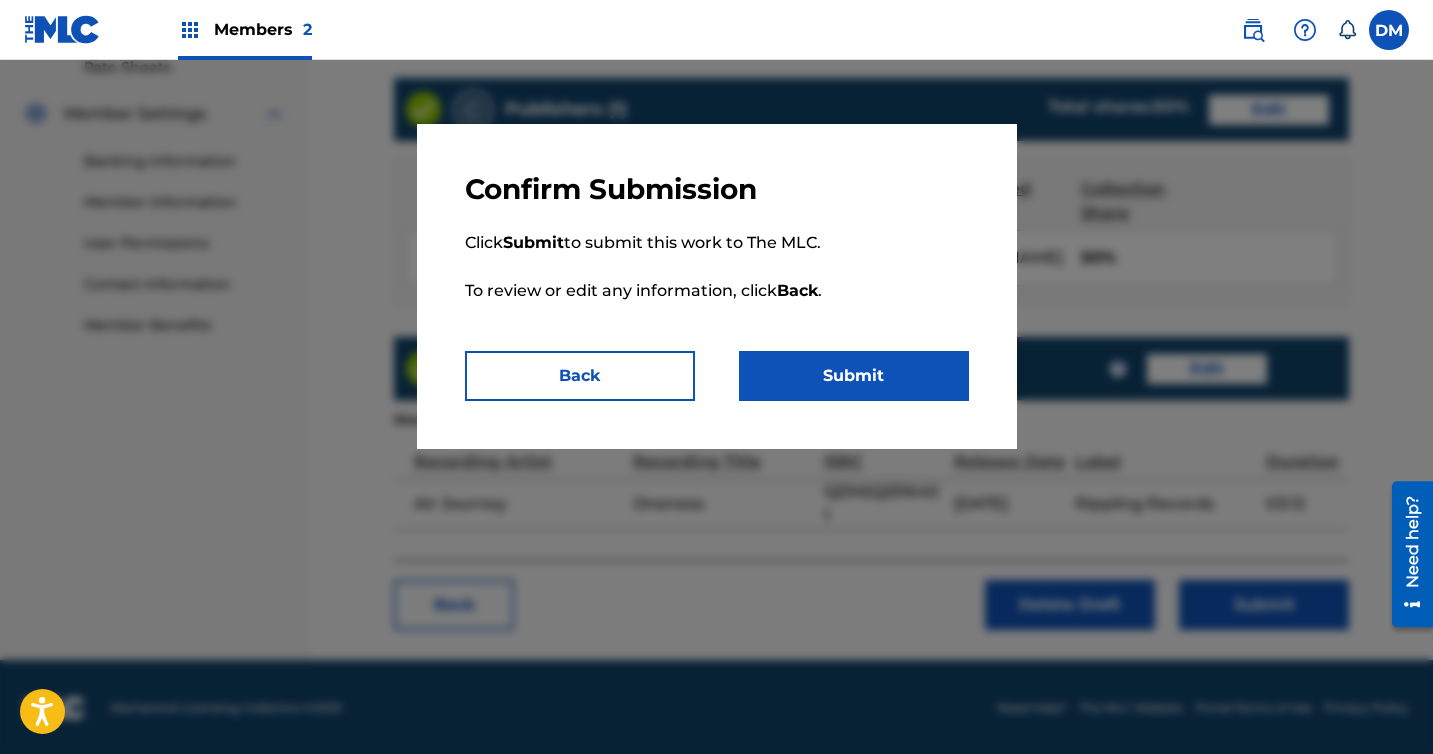 click on "Submit" at bounding box center [854, 376] 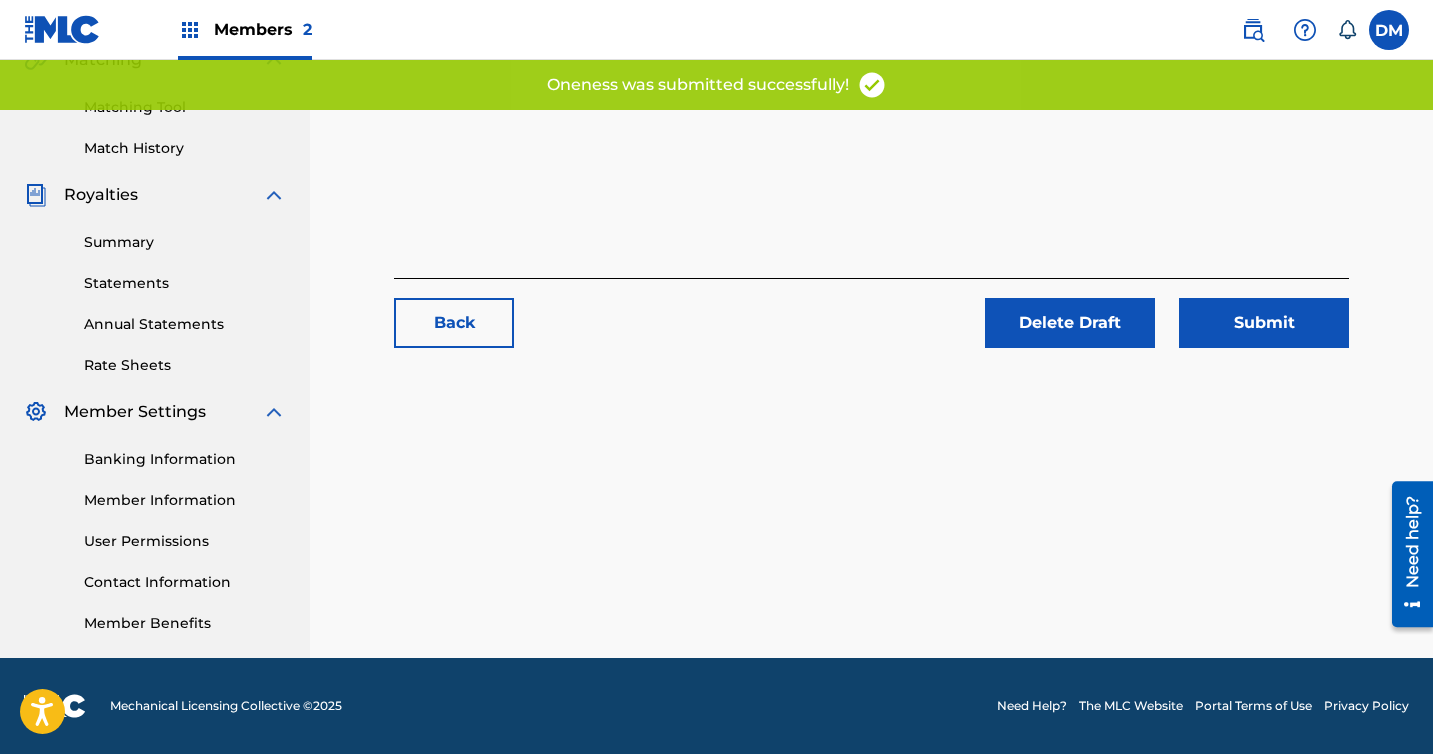 scroll, scrollTop: 0, scrollLeft: 0, axis: both 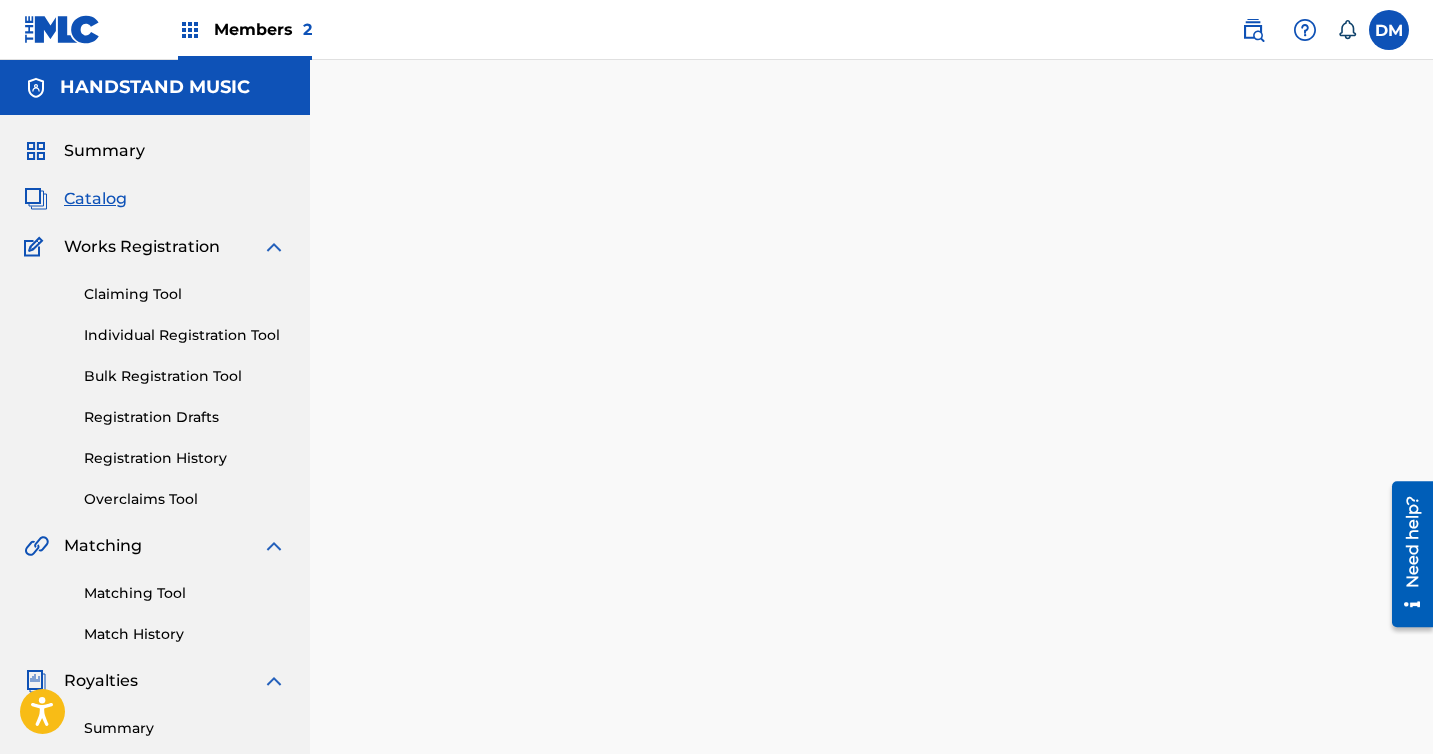 click on "Registration History" at bounding box center (185, 458) 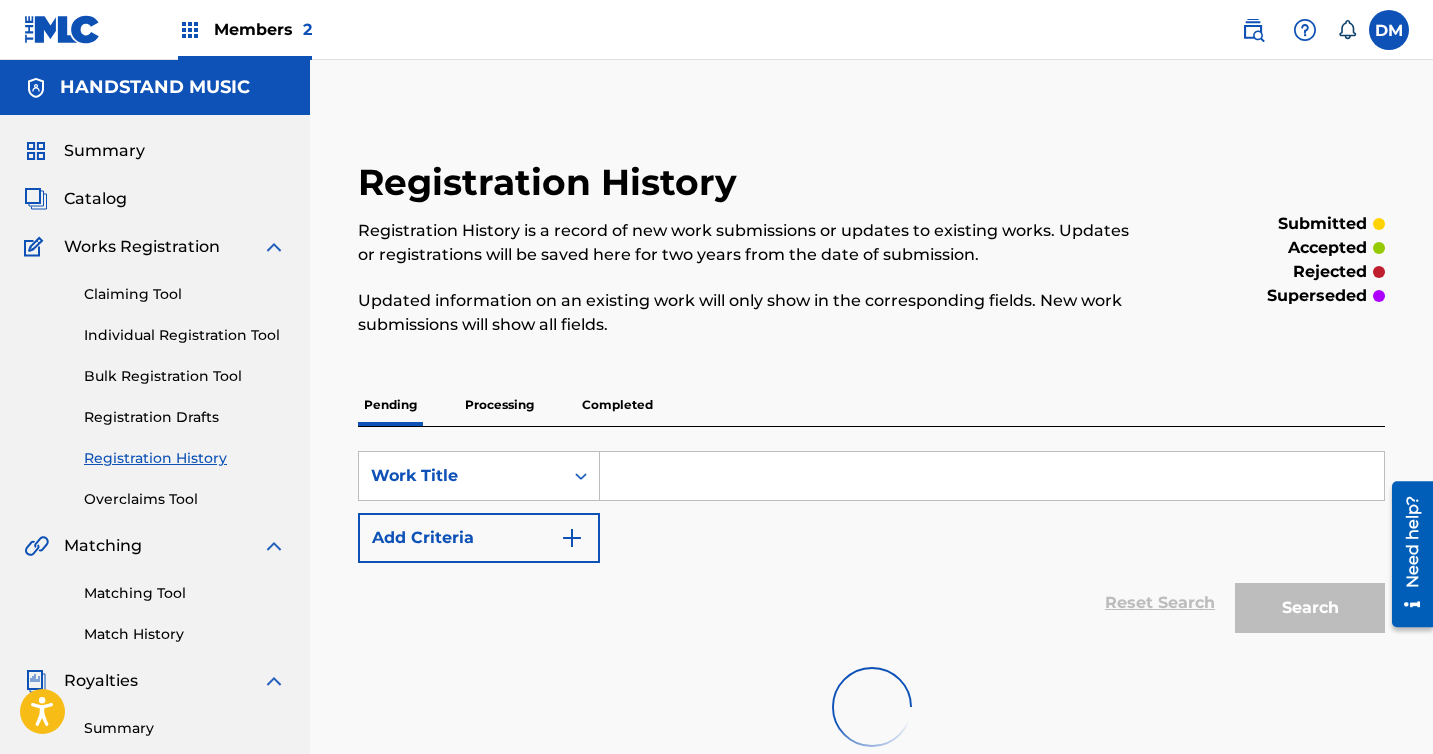 click on "Processing" at bounding box center (499, 405) 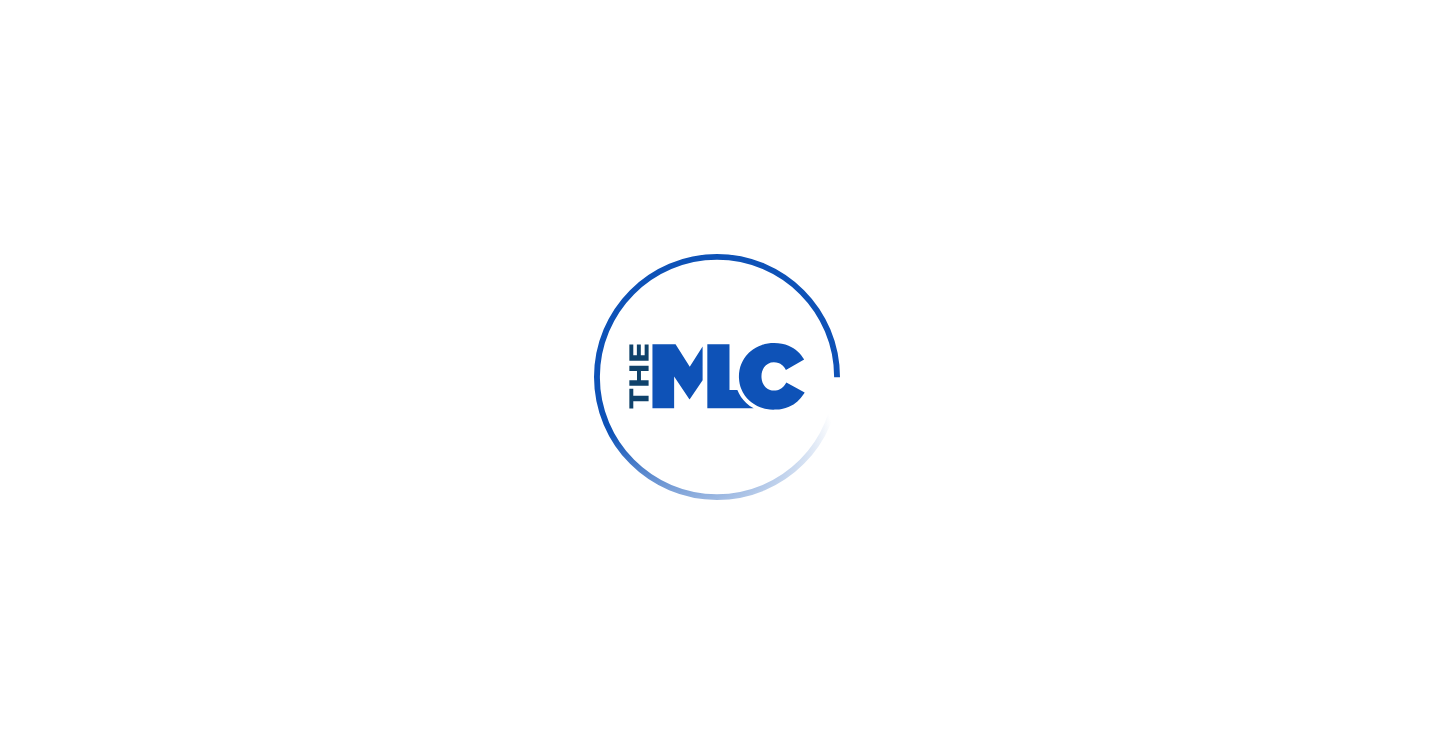 scroll, scrollTop: 0, scrollLeft: 0, axis: both 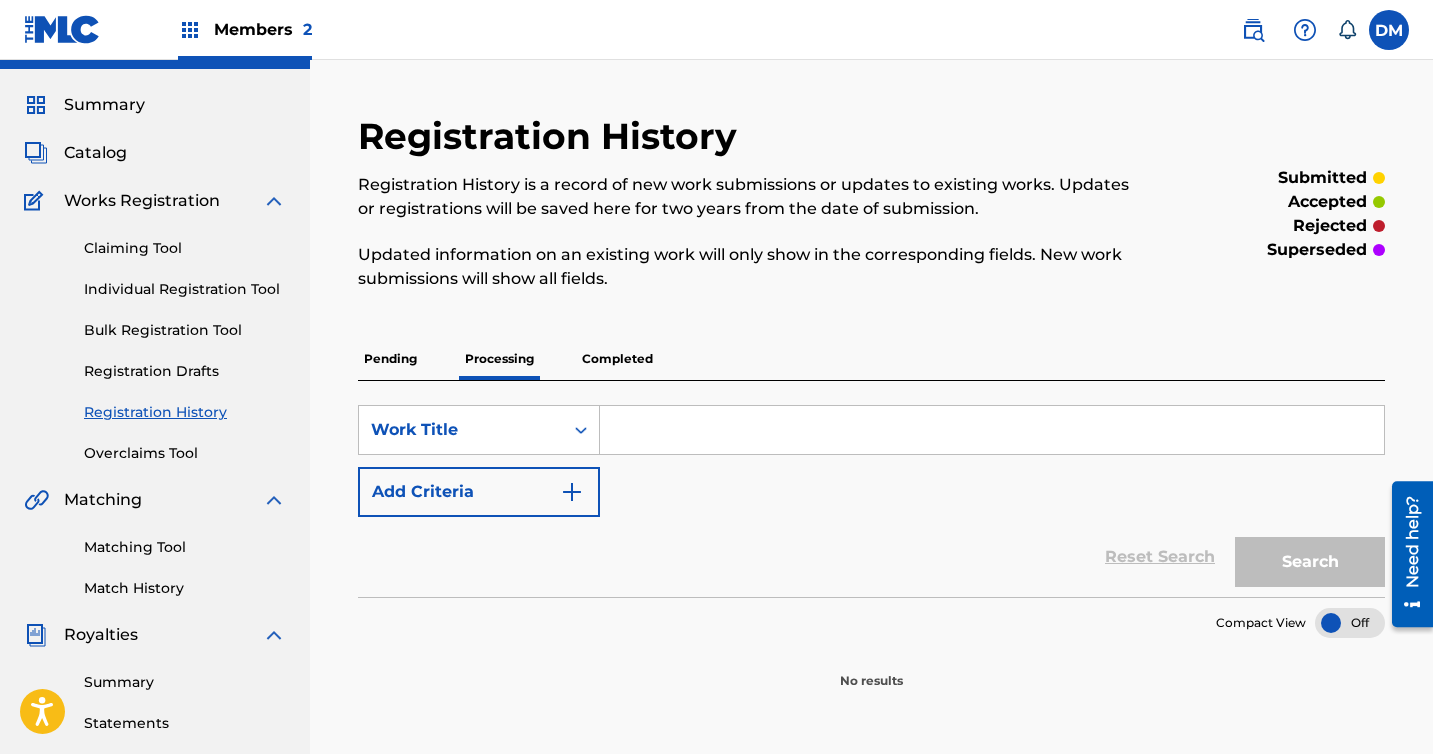 click on "Pending" at bounding box center [390, 359] 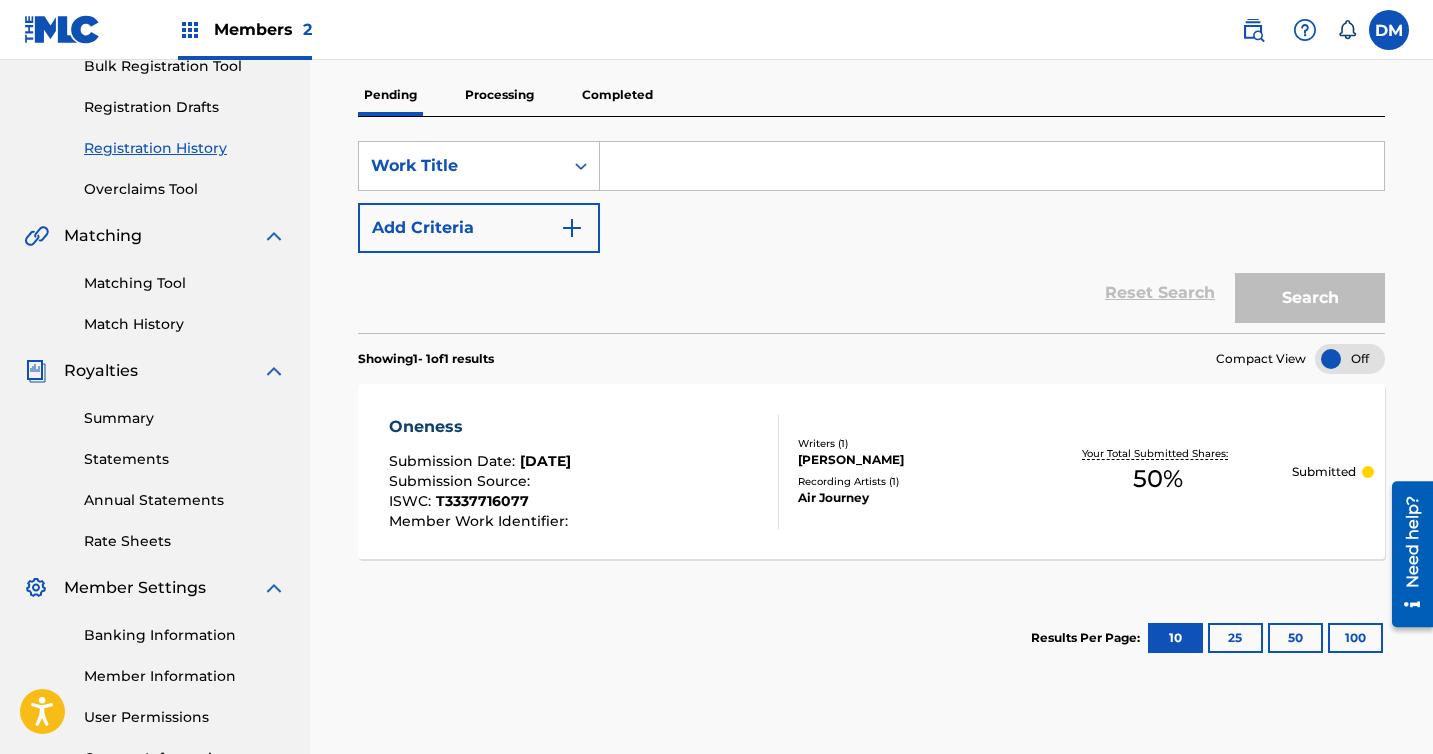 scroll, scrollTop: 331, scrollLeft: 0, axis: vertical 